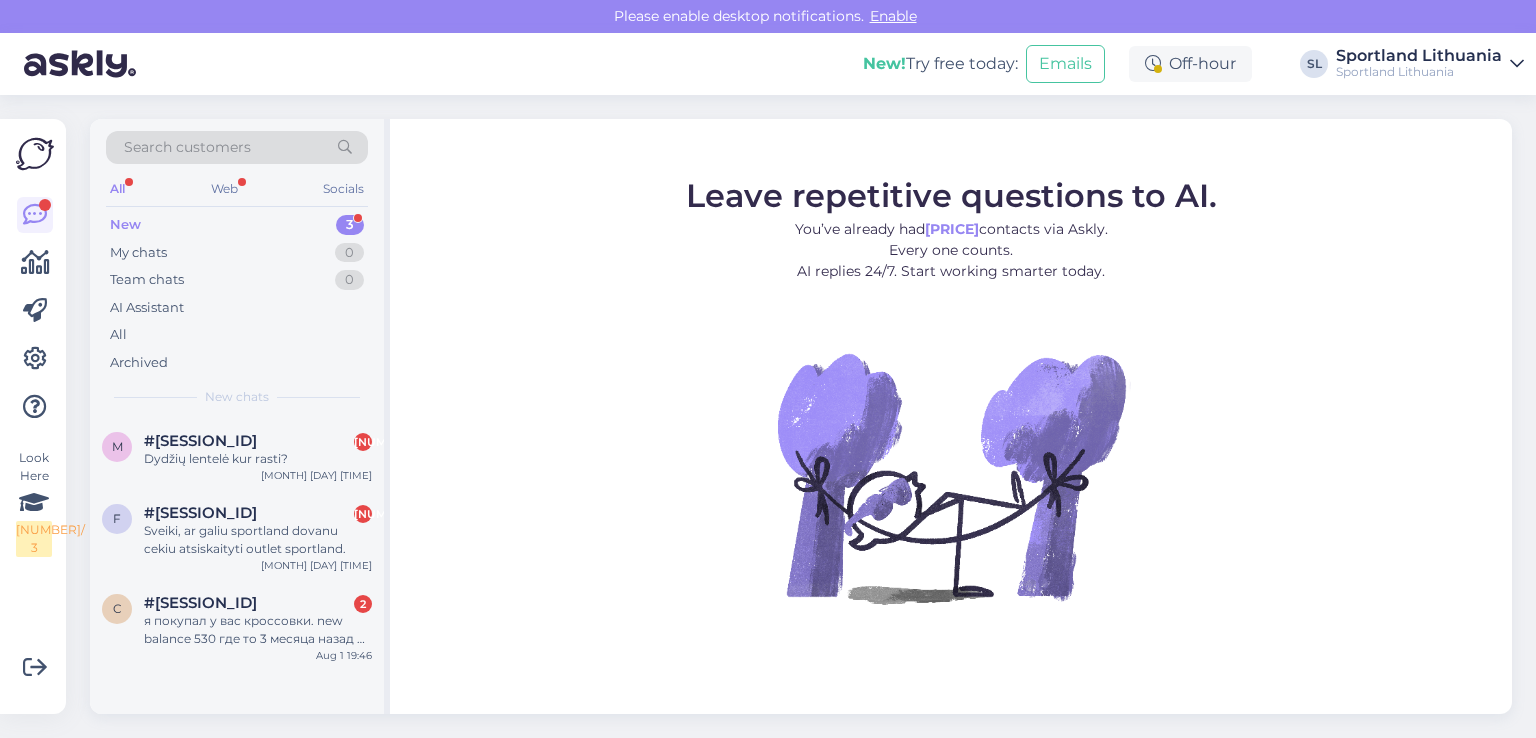scroll, scrollTop: 0, scrollLeft: 0, axis: both 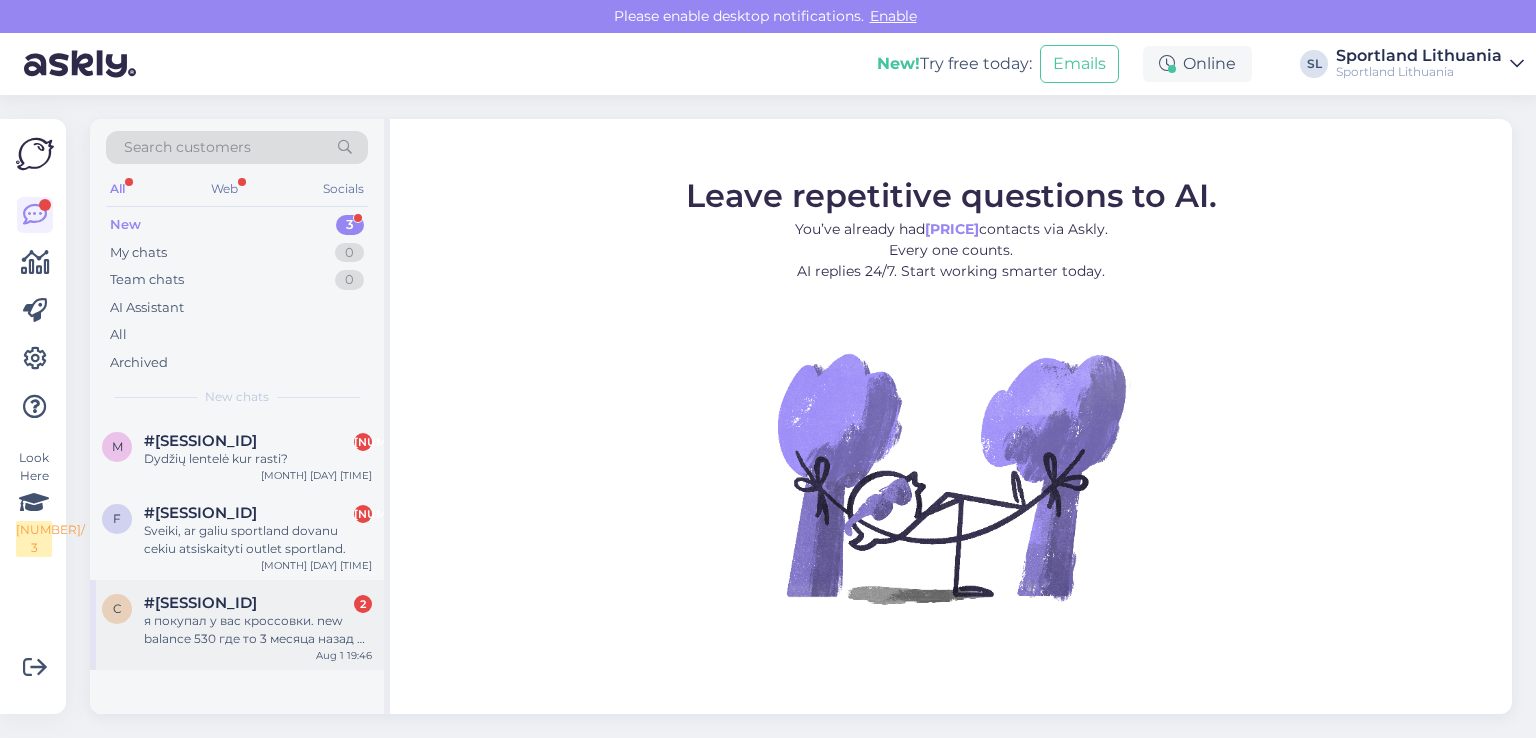 click on "я покупал у вас кроссовки. new balance 530 где то 3 месяца назад и на них уже дырка. я их не стирал и не использовал их в экстремальных условиях. подскажите пожалуйста, вы можете мне помочь с этой проблемой?" at bounding box center (258, 630) 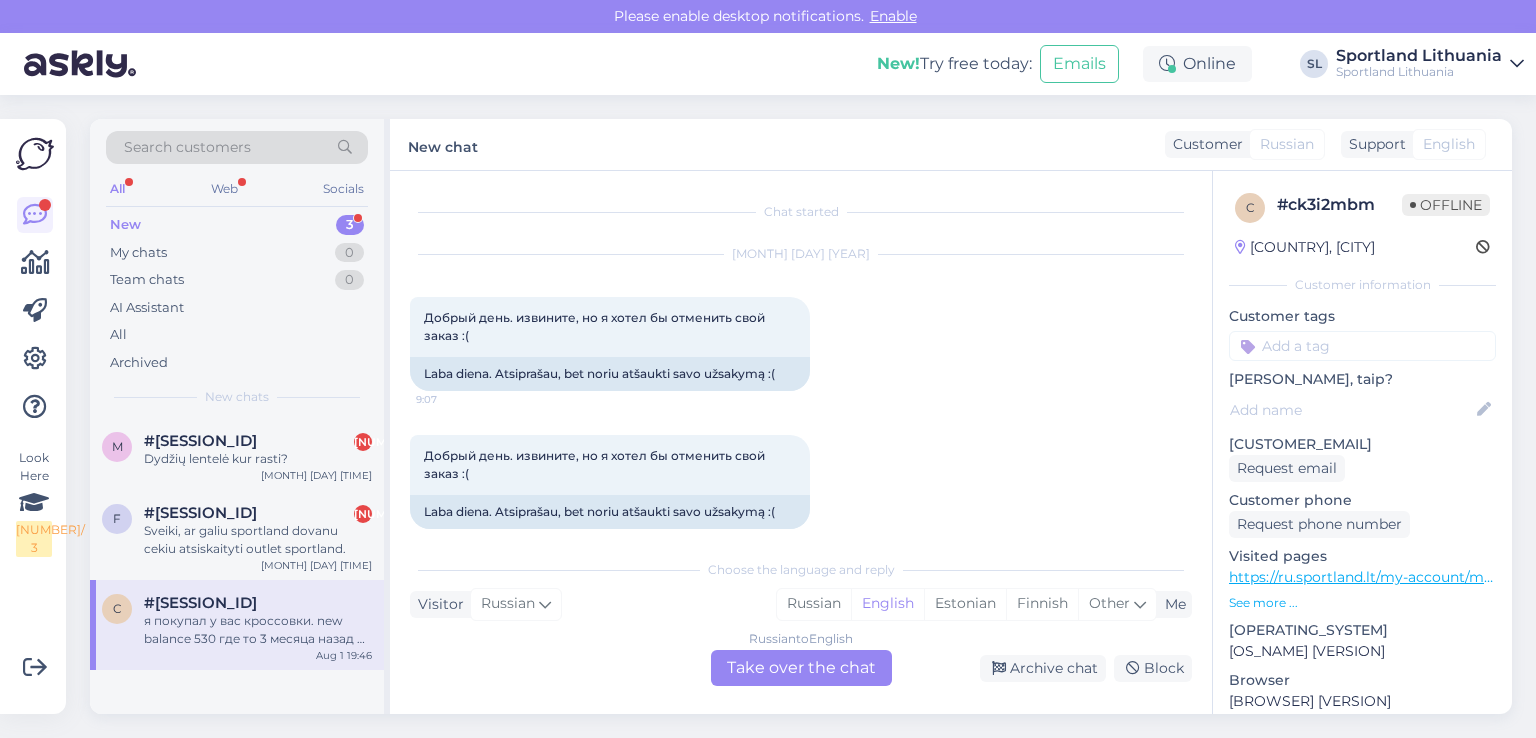 scroll, scrollTop: 1446, scrollLeft: 0, axis: vertical 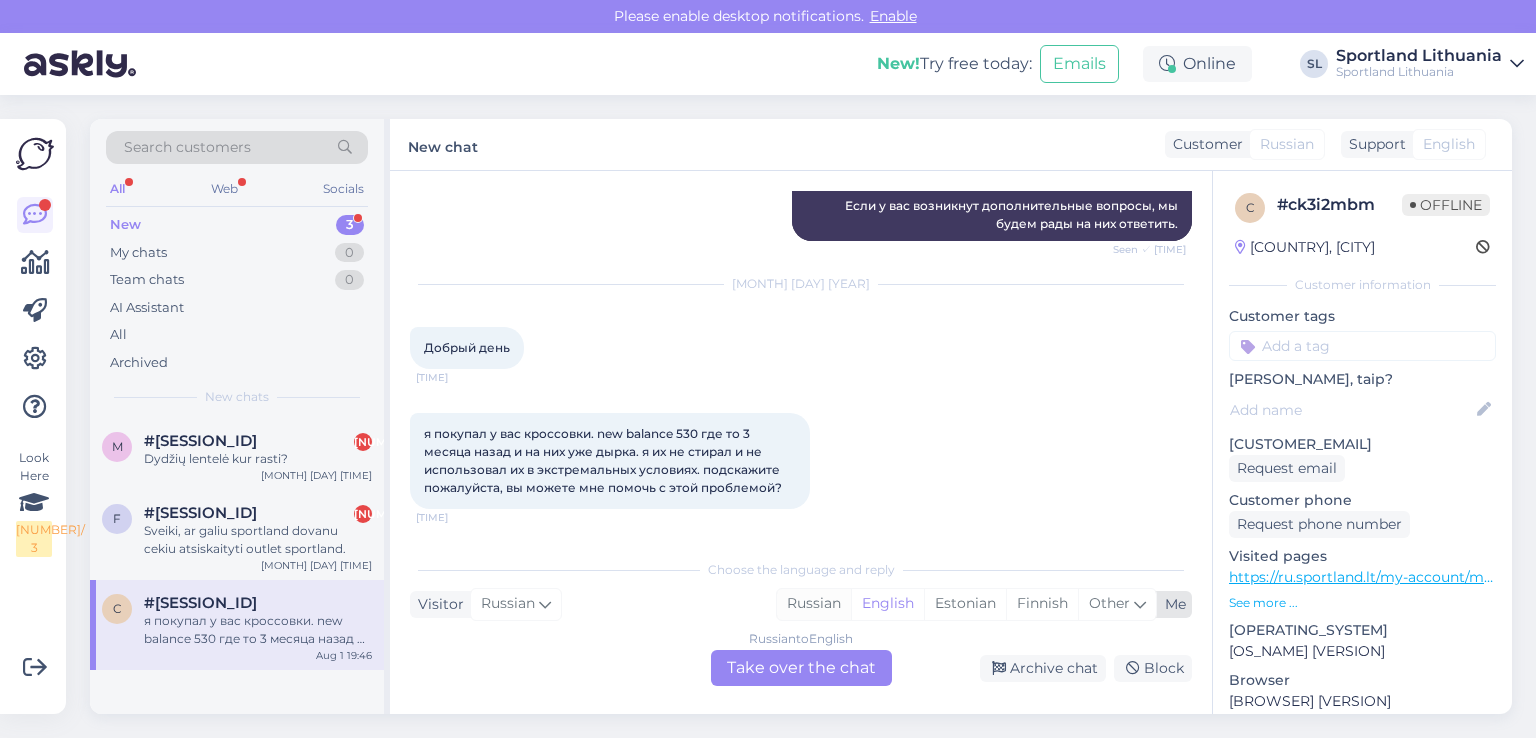 click on "Russian" at bounding box center (814, 604) 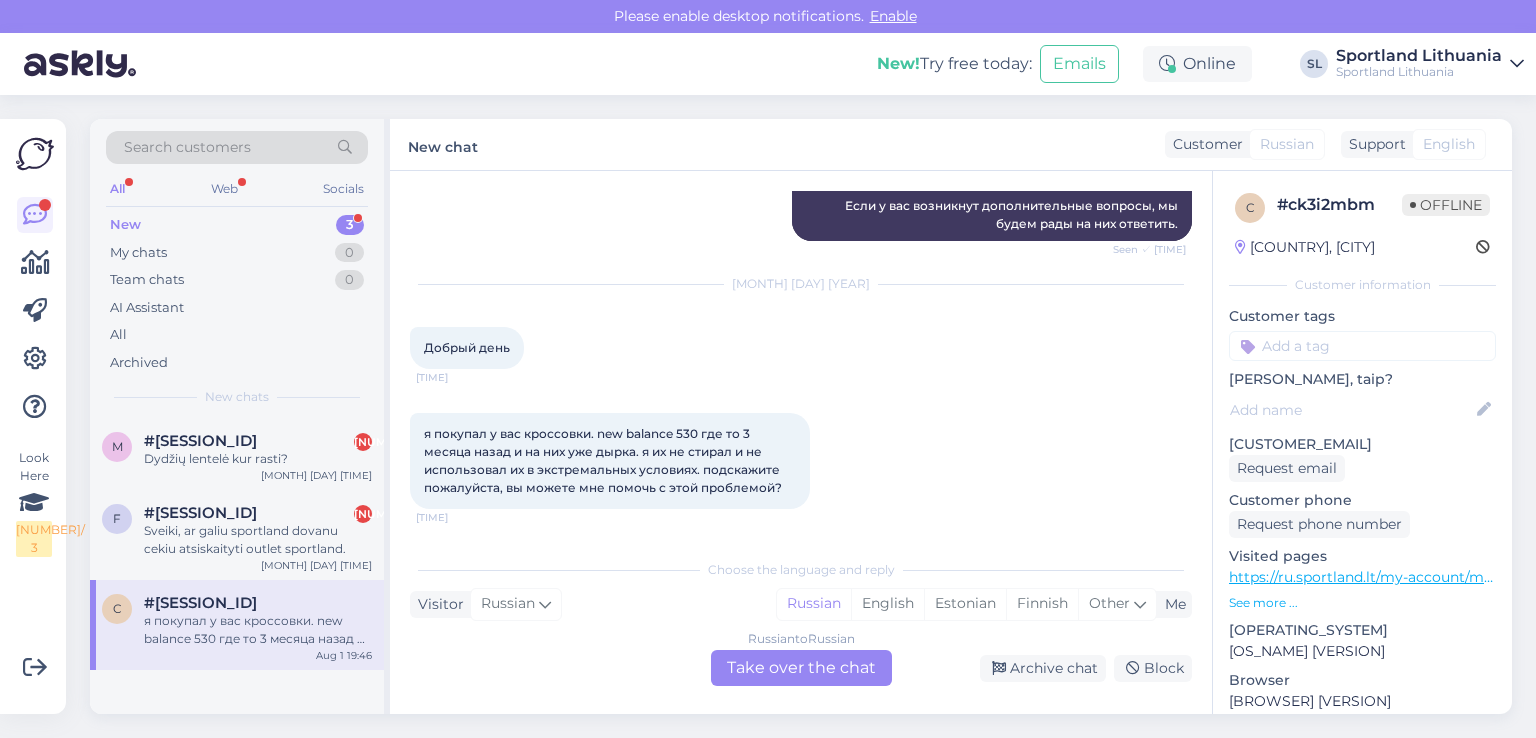 click on "Russian  to  Russian Take over the chat" at bounding box center [801, 668] 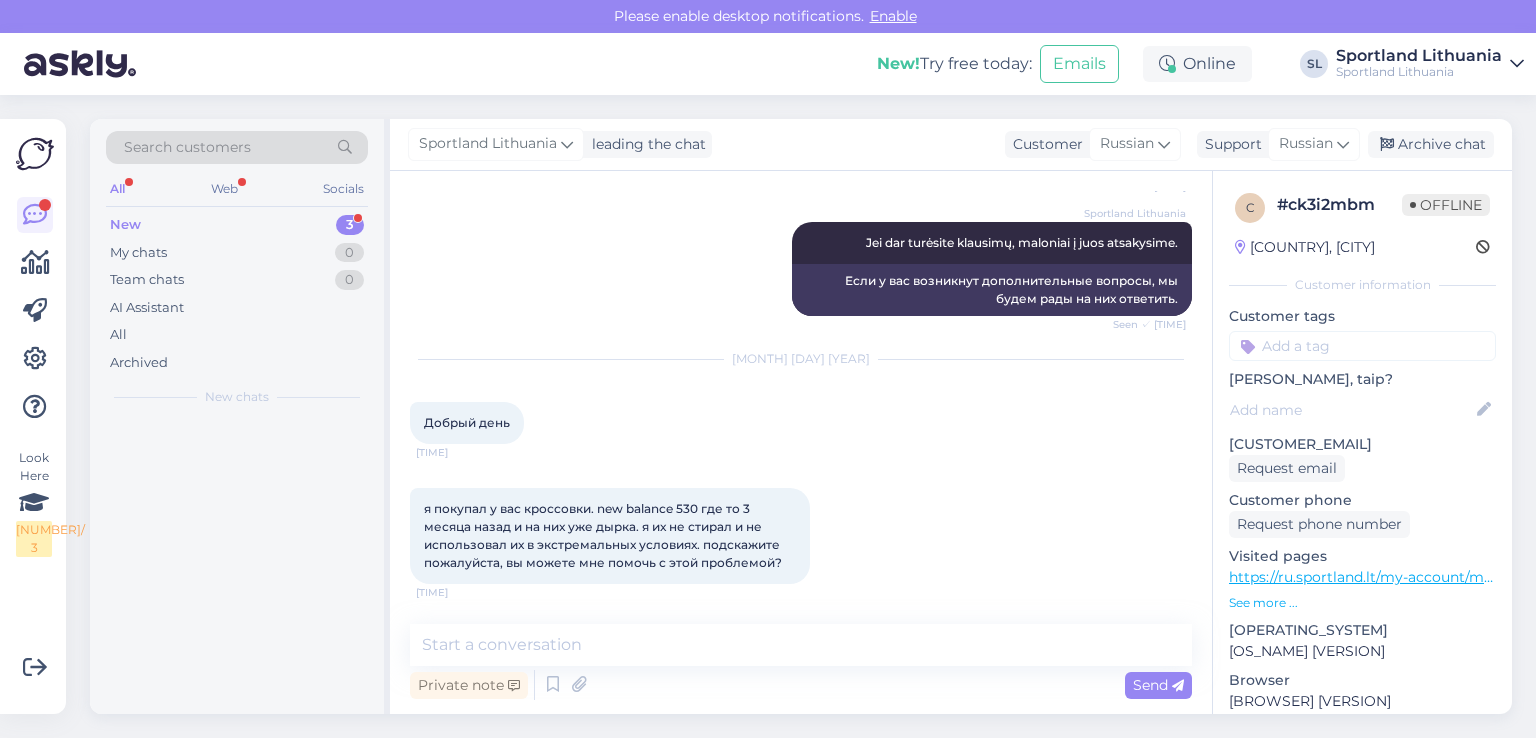 scroll, scrollTop: 1372, scrollLeft: 0, axis: vertical 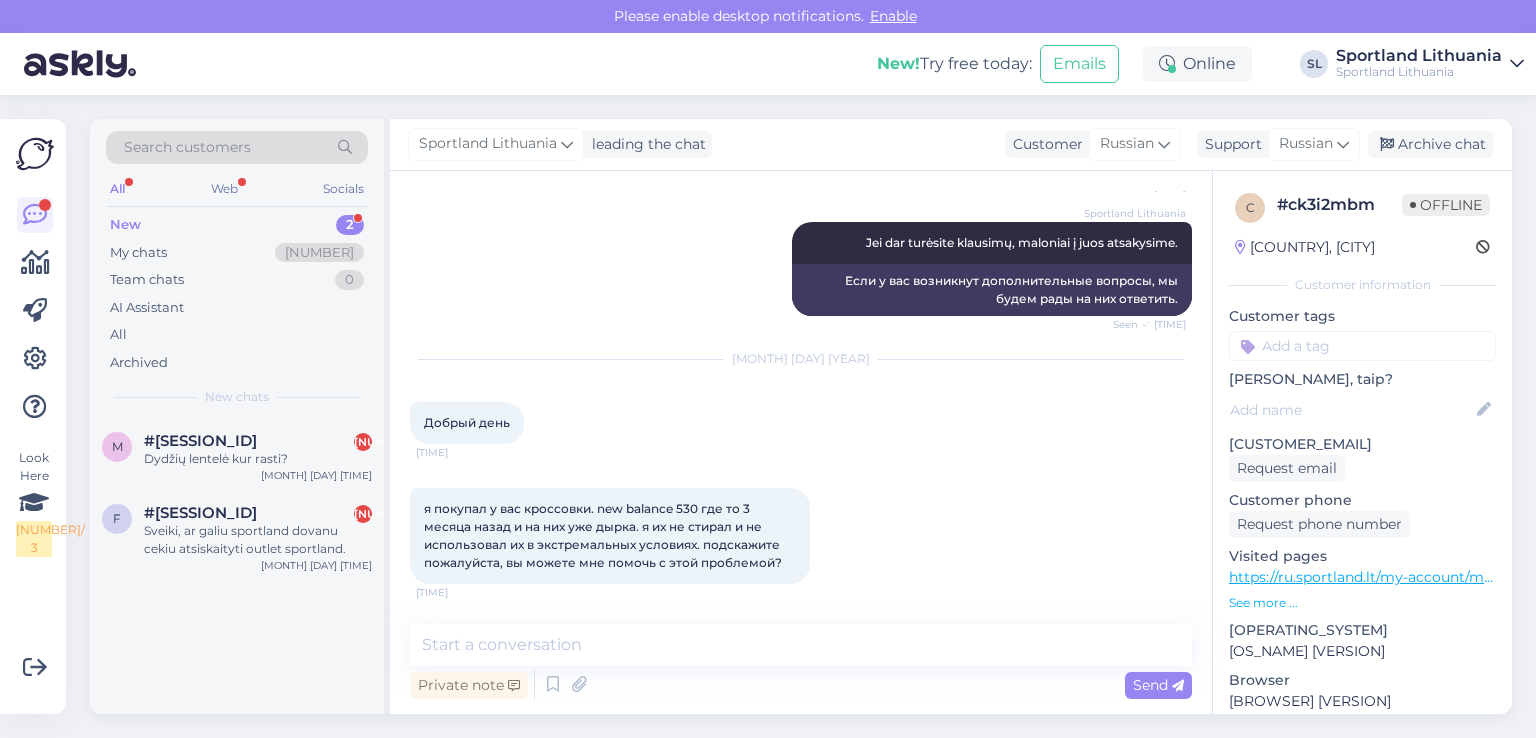 click on "Добрый день" at bounding box center [467, 422] 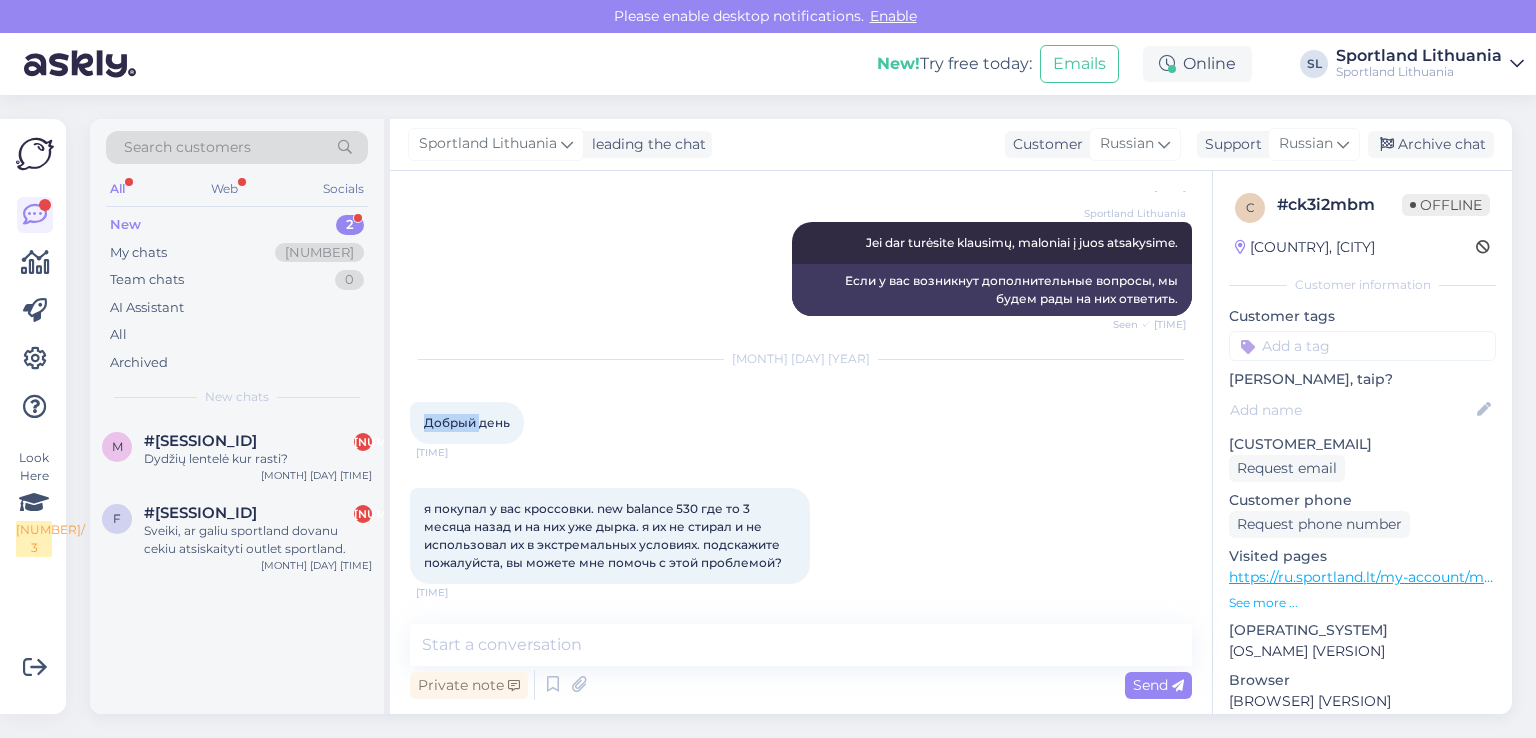 click on "Добрый день" at bounding box center (467, 422) 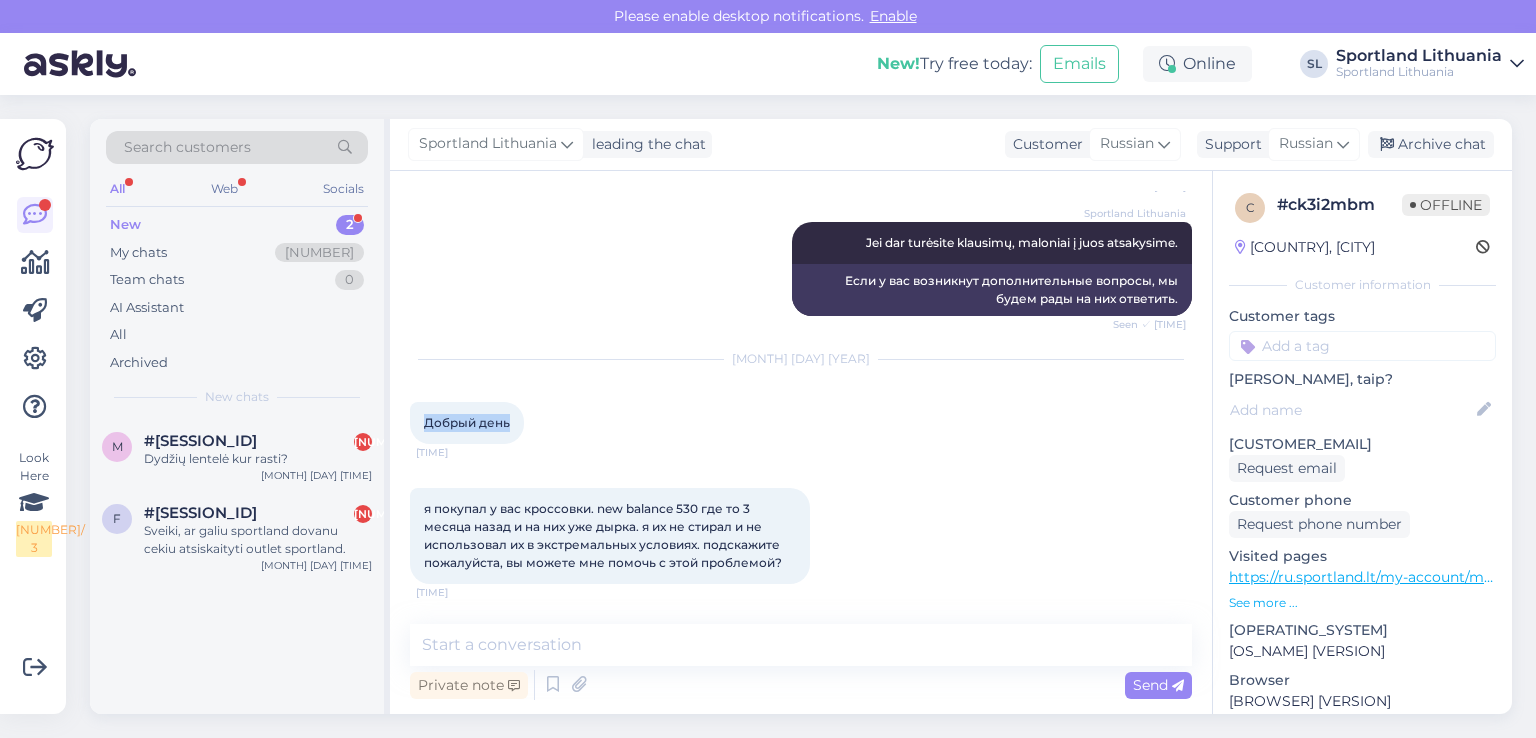 drag, startPoint x: 512, startPoint y: 425, endPoint x: 420, endPoint y: 401, distance: 95.07891 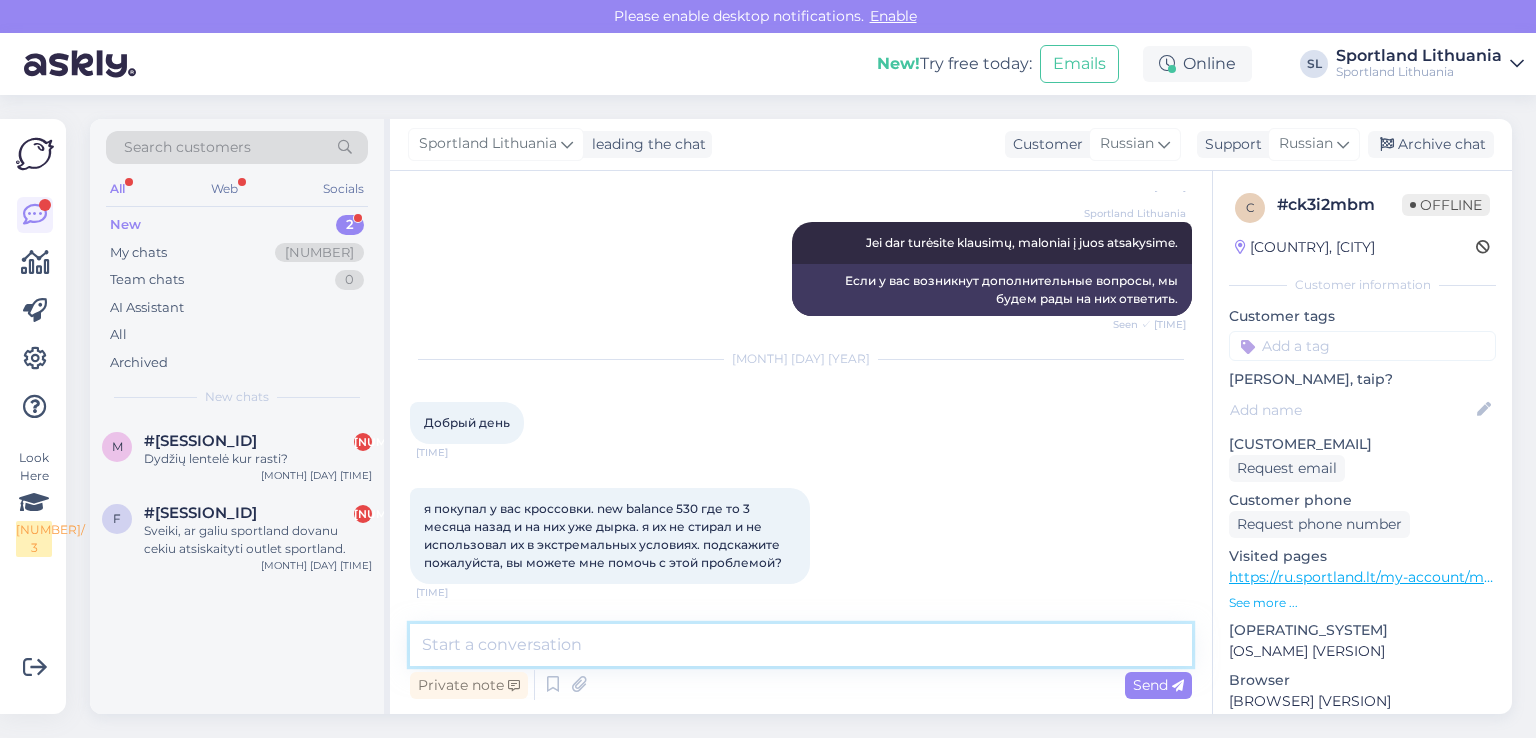 click at bounding box center [801, 645] 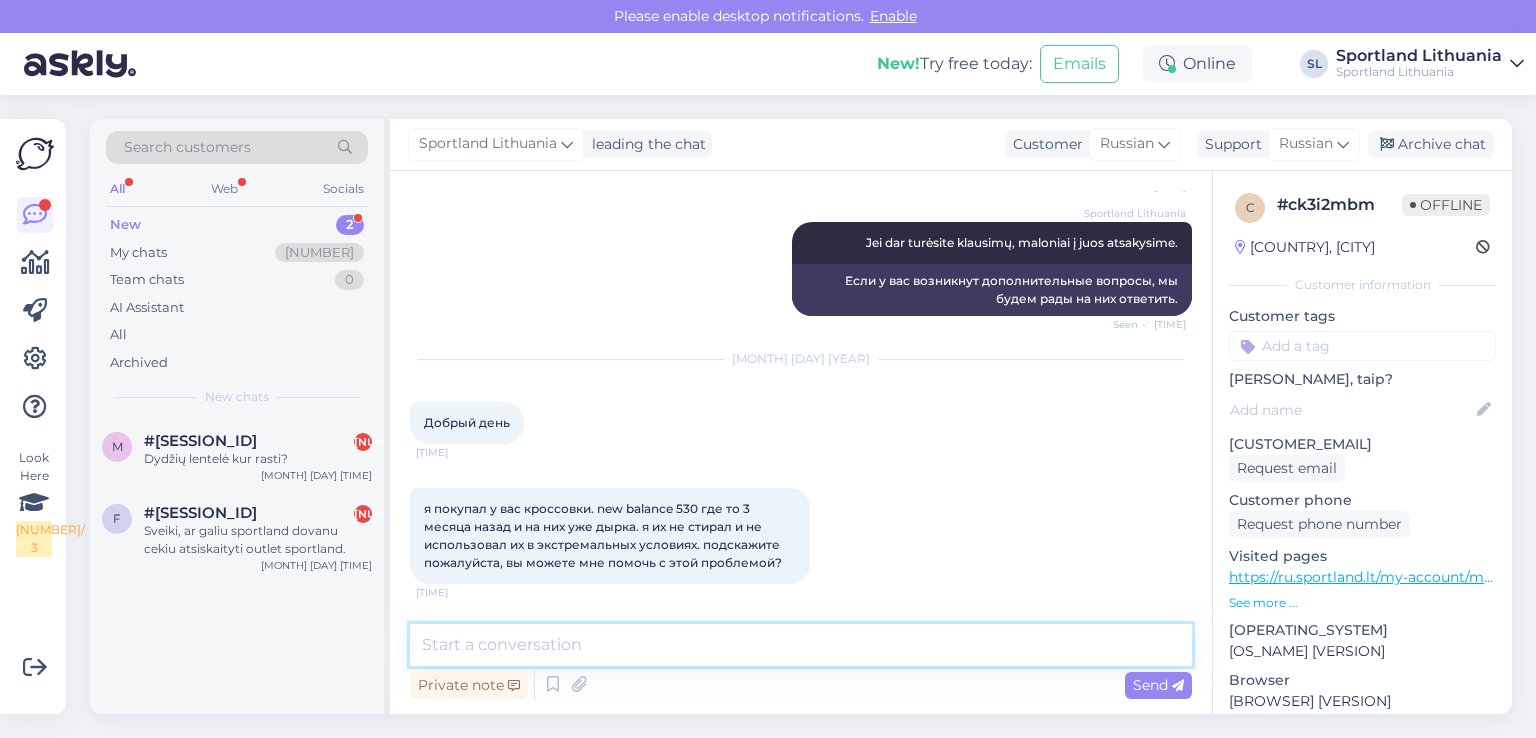 paste on "Добрый день" 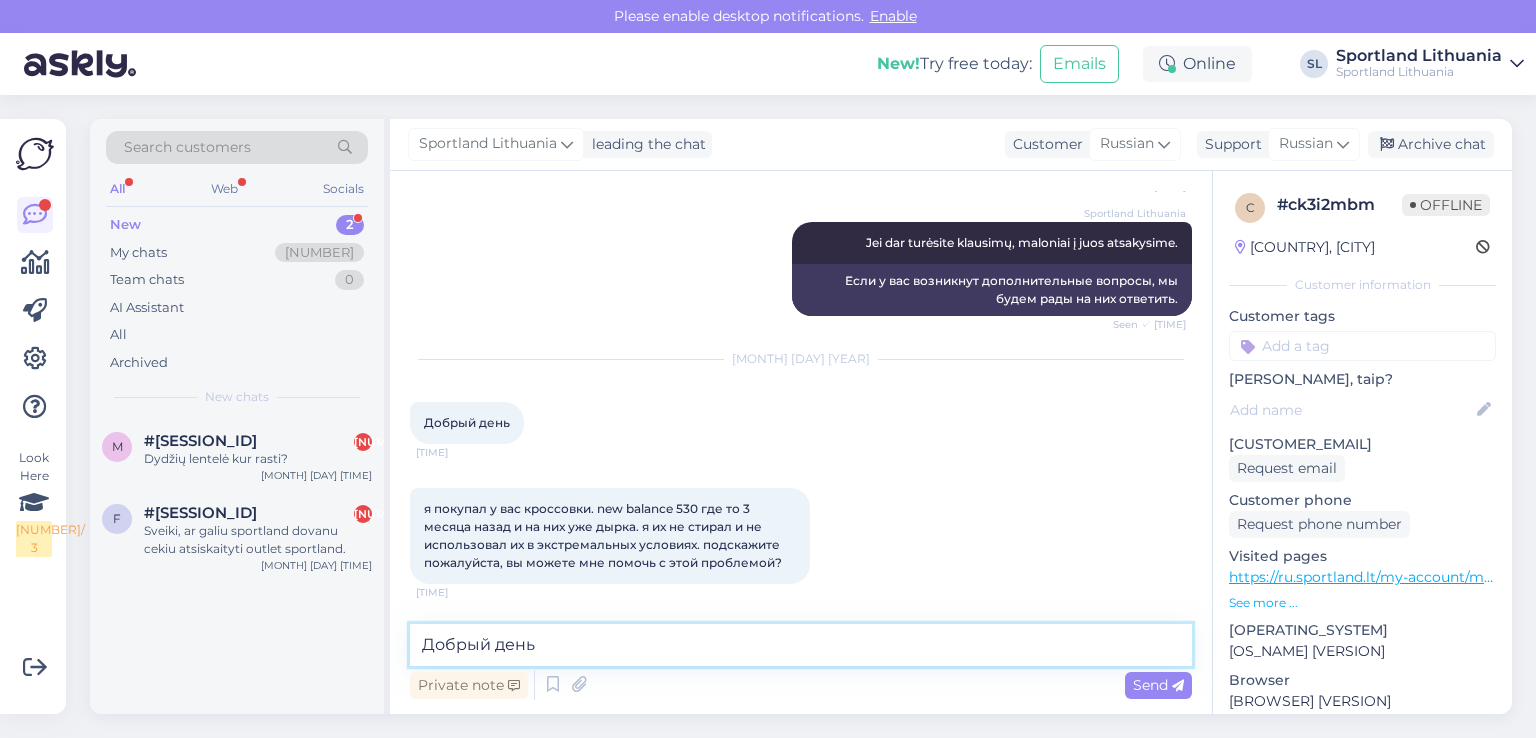 type on "Добрый день" 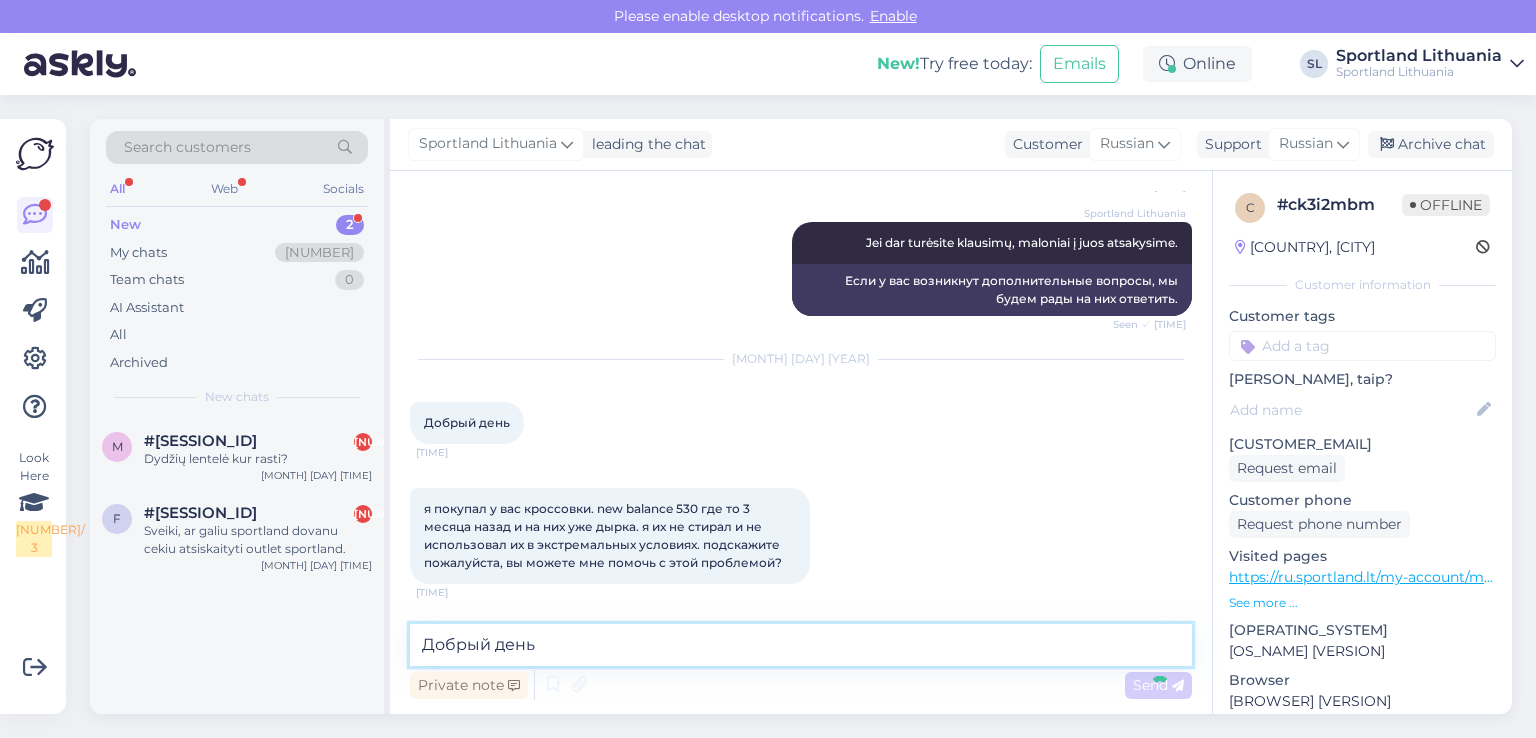 type 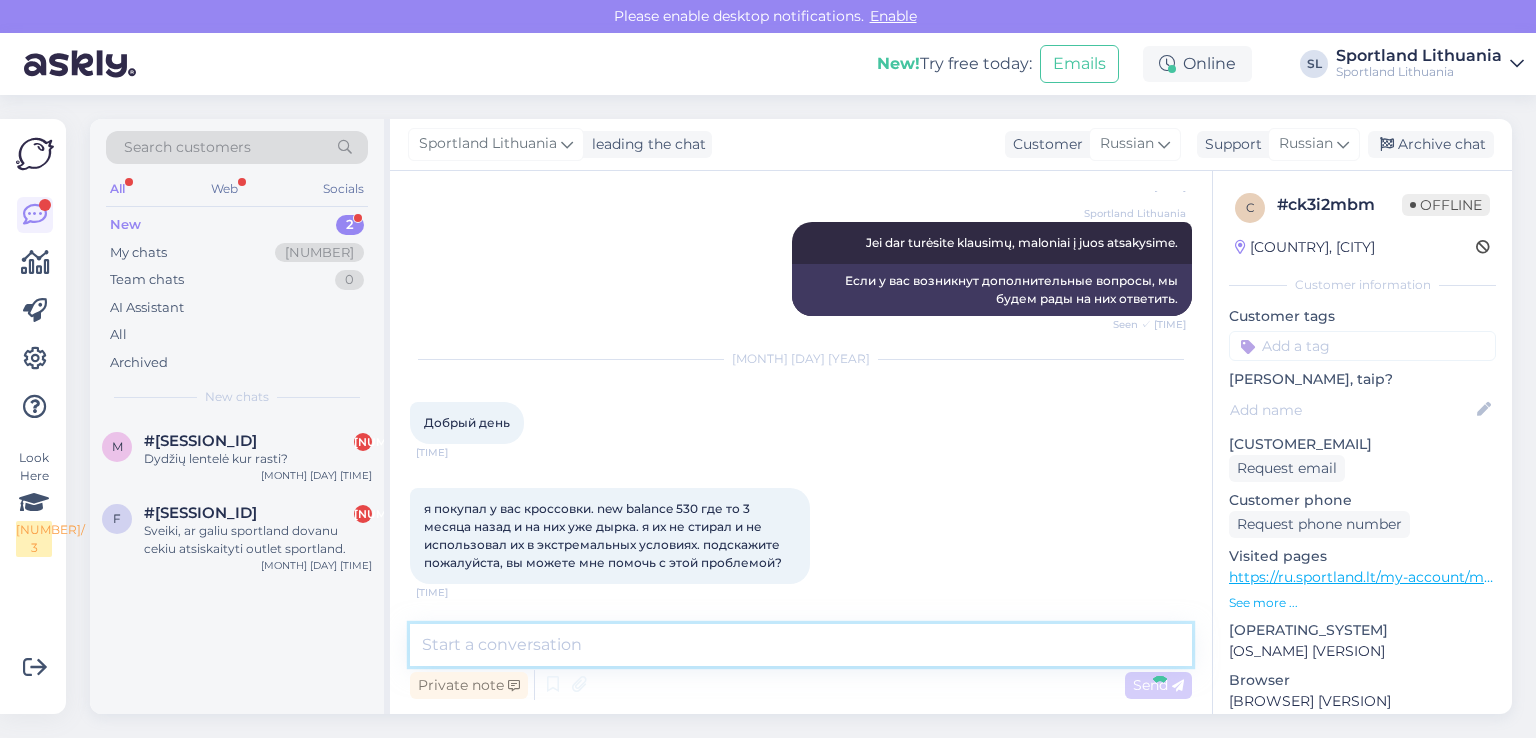 scroll, scrollTop: 1500, scrollLeft: 0, axis: vertical 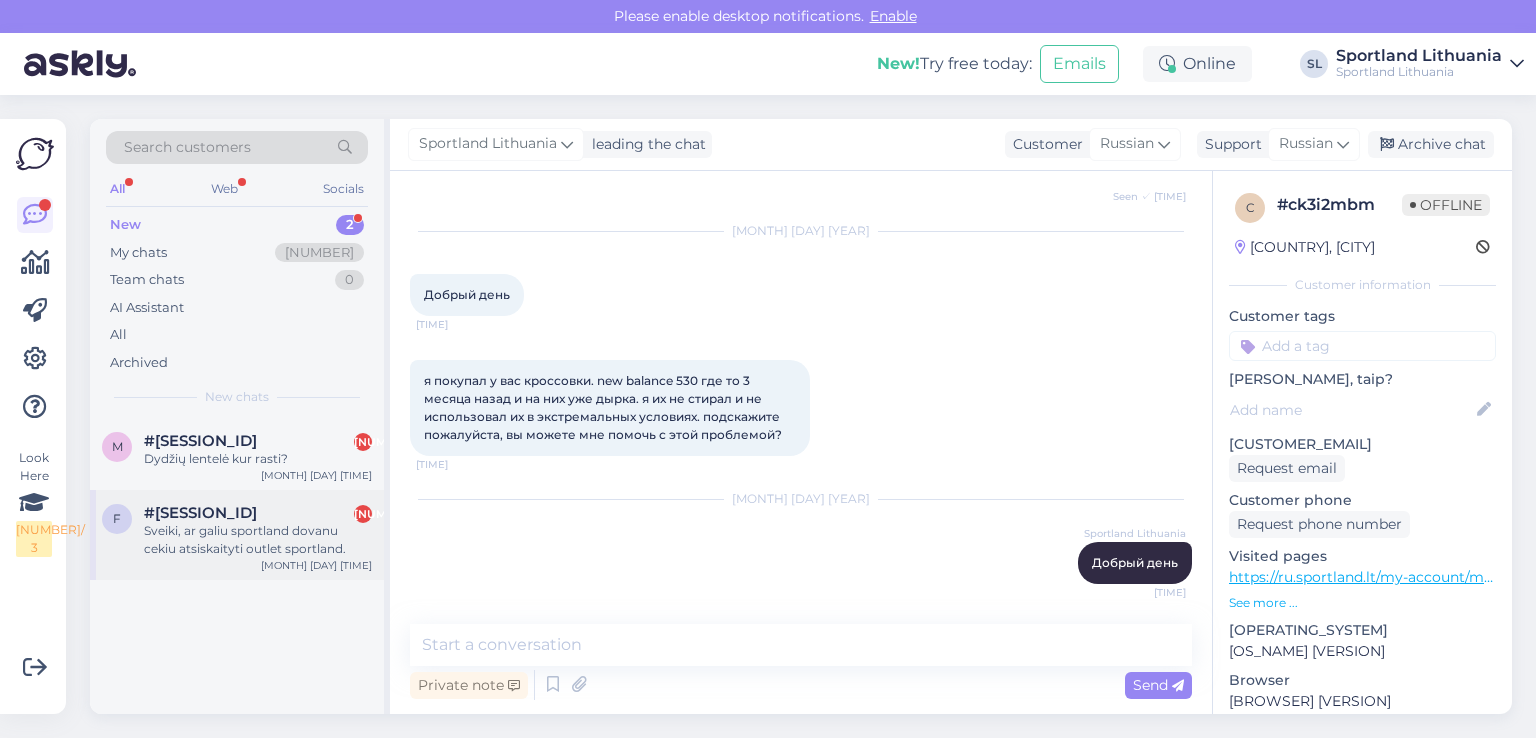 click on "Sveiki, ar galiu sportland dovanu cekiu atsiskaityti outlet sportland." at bounding box center (258, 540) 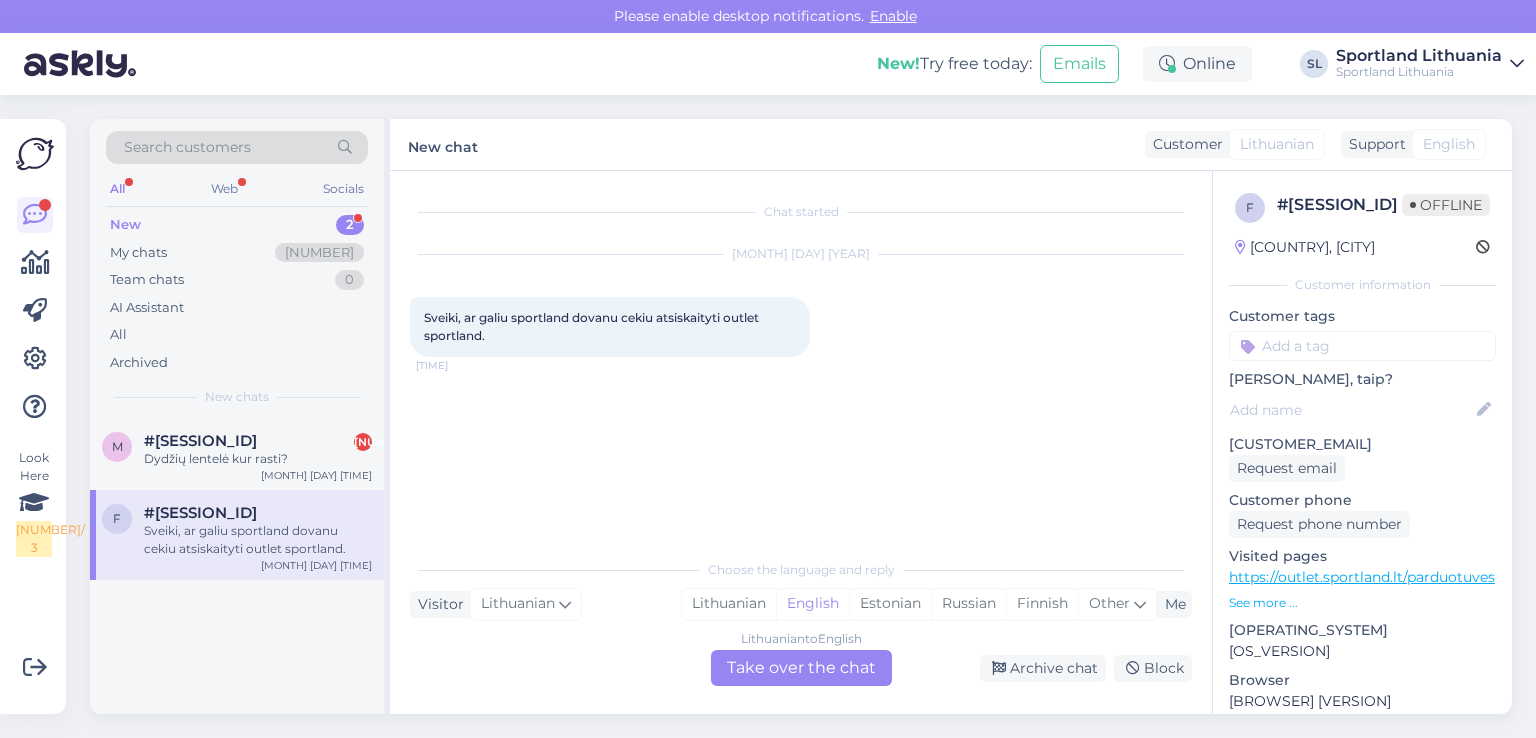 click on "Choose the language and reply Visitor Lithuanian Me Lithuanian English Estonian Russian Finnish Other Lithuanian  to  English Take over the chat Archive chat Block" at bounding box center [801, 617] 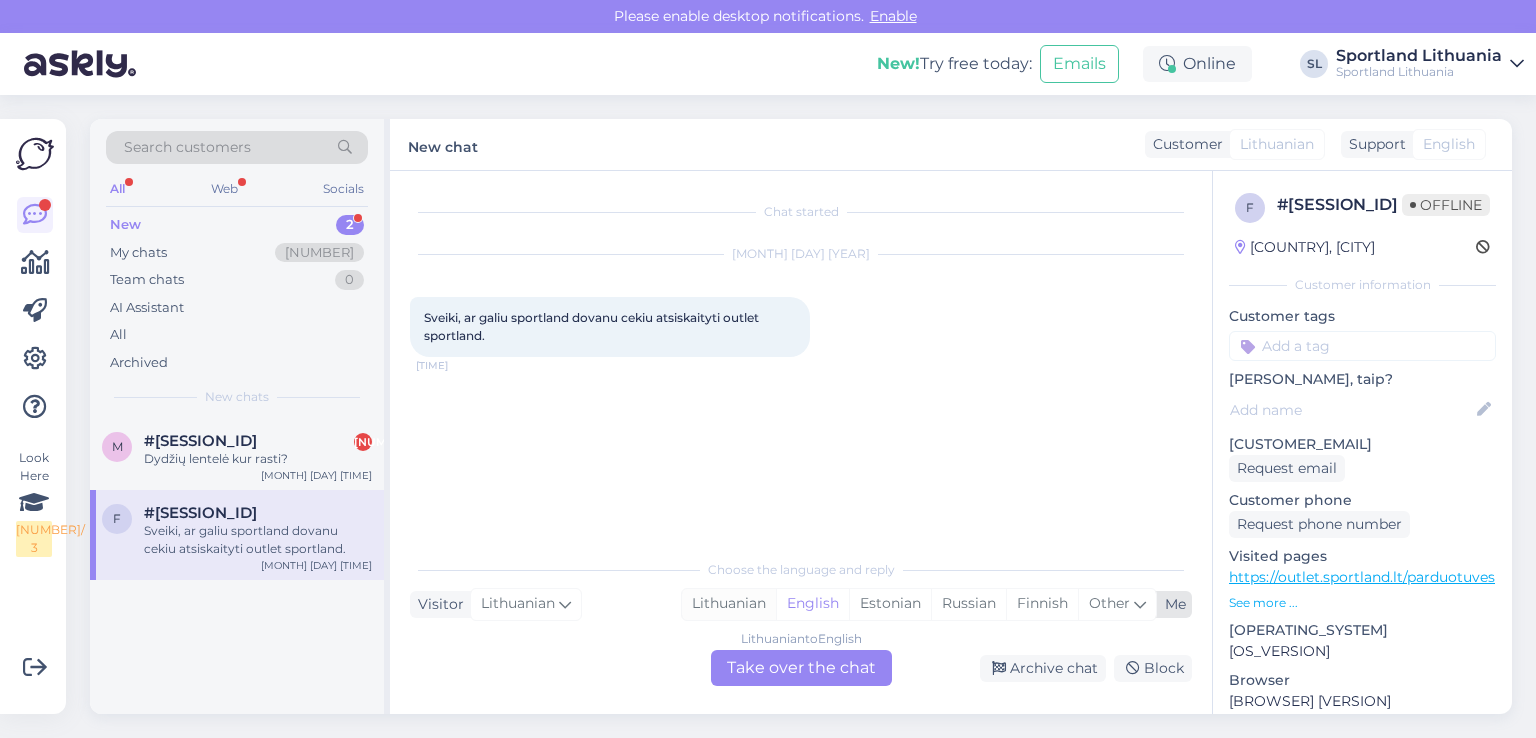 click on "Lithuanian" at bounding box center [729, 604] 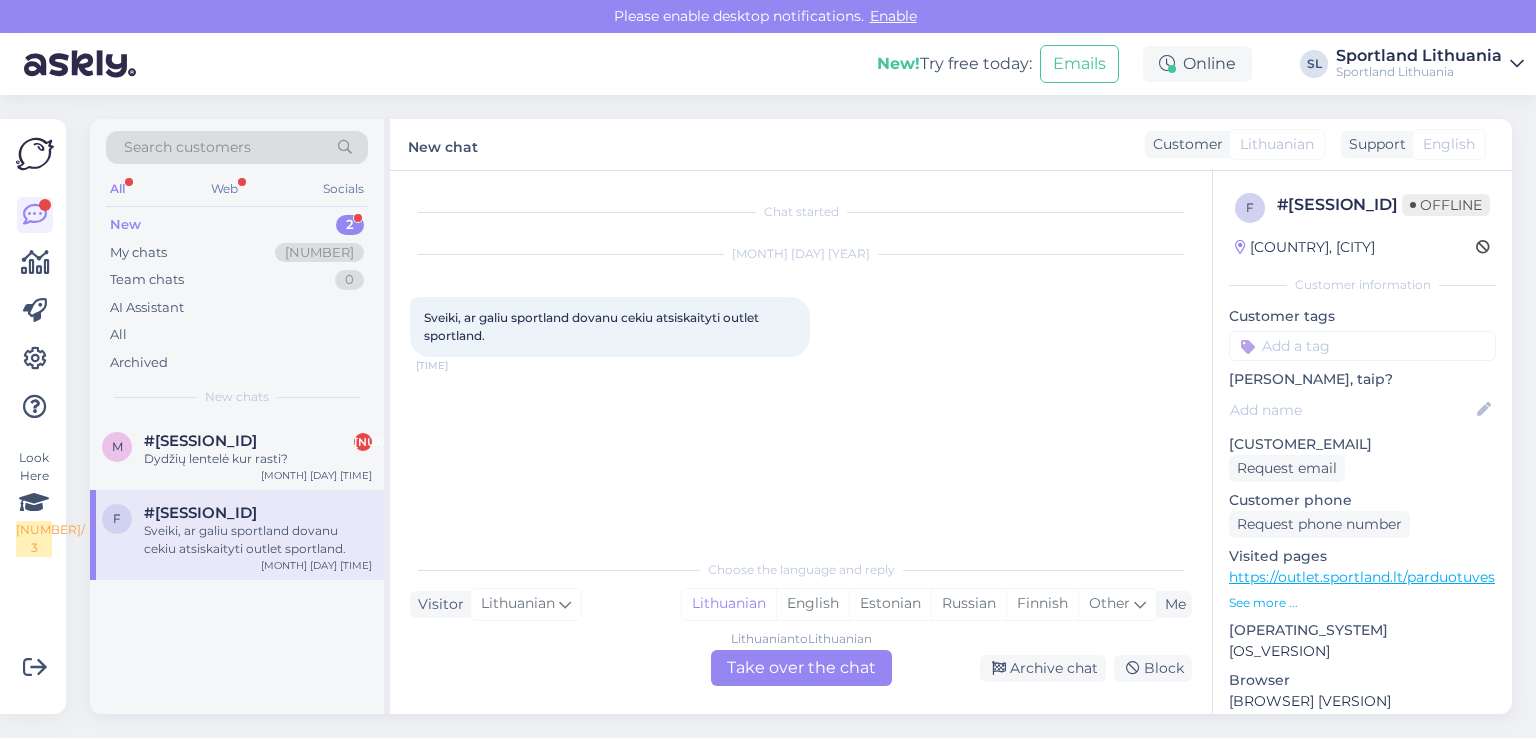 click on "Lithuanian  to  Lithuanian Take over the chat" at bounding box center (801, 668) 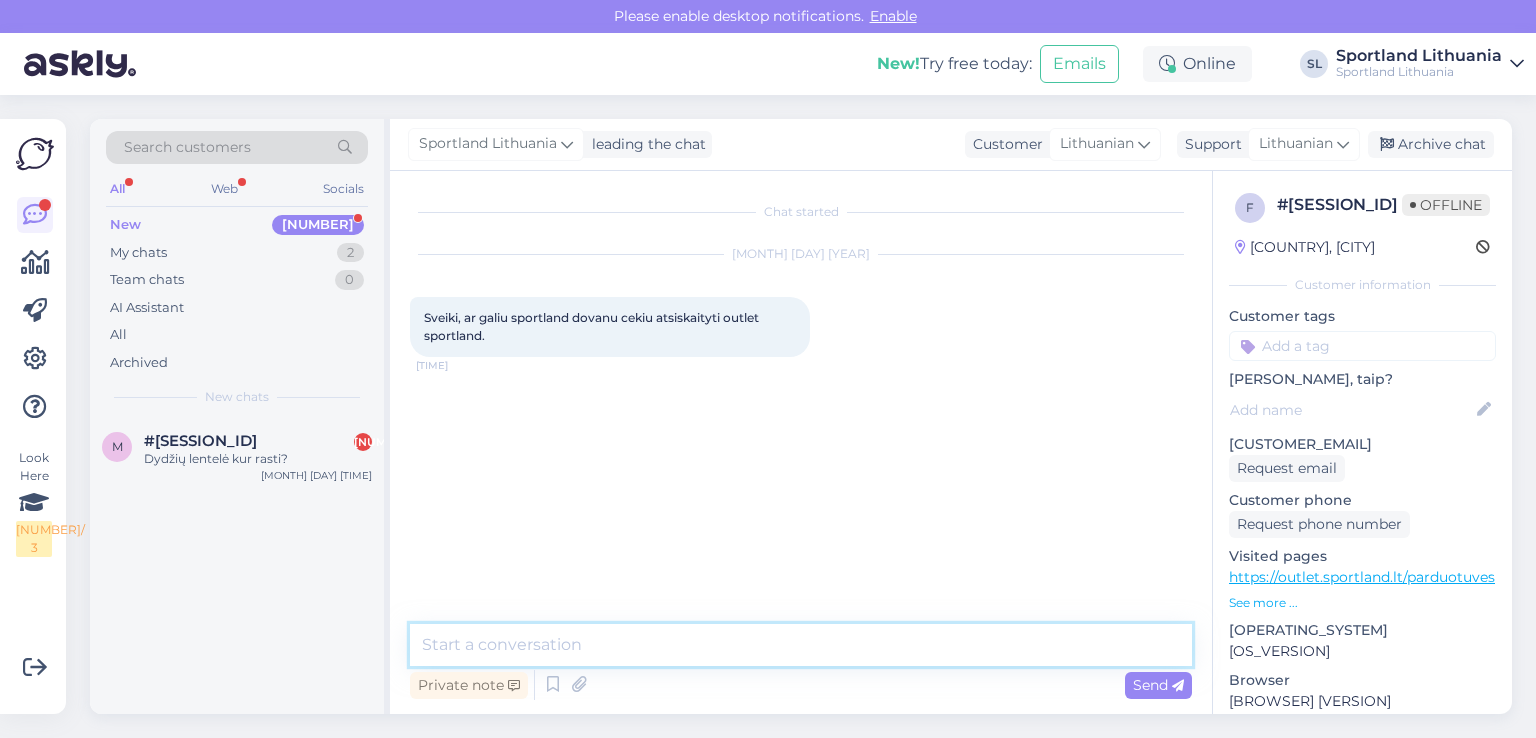 click at bounding box center (801, 645) 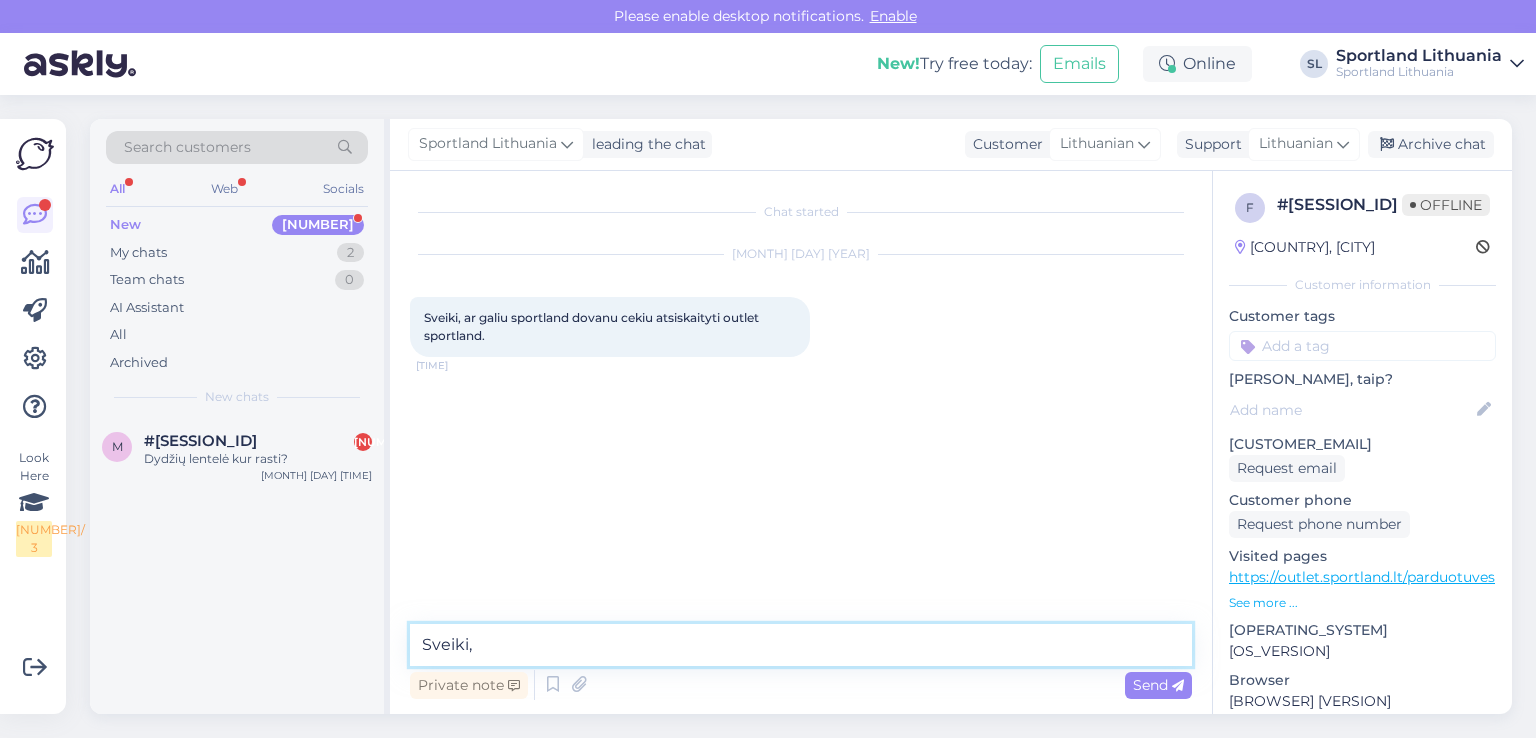 type on "Sveiki," 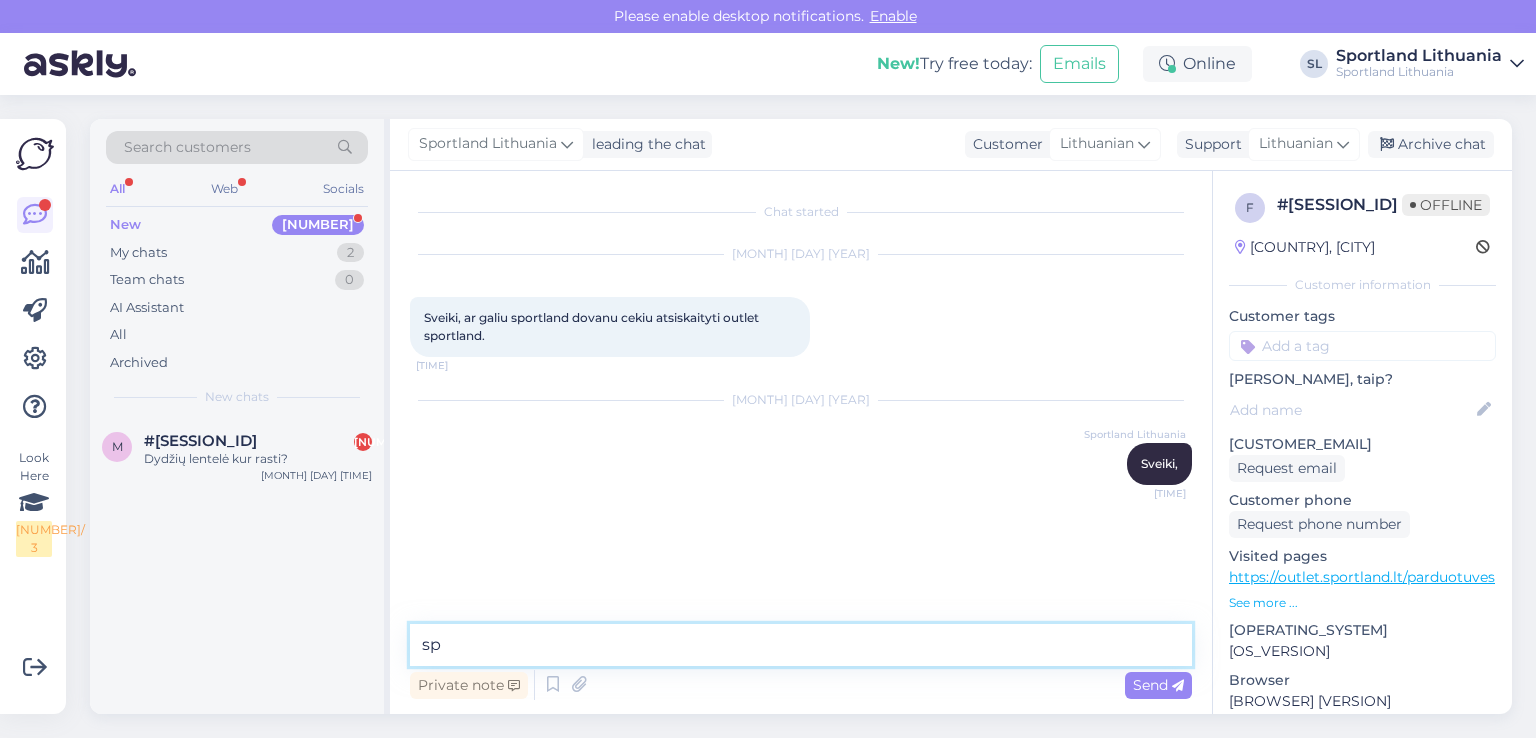 type on "s" 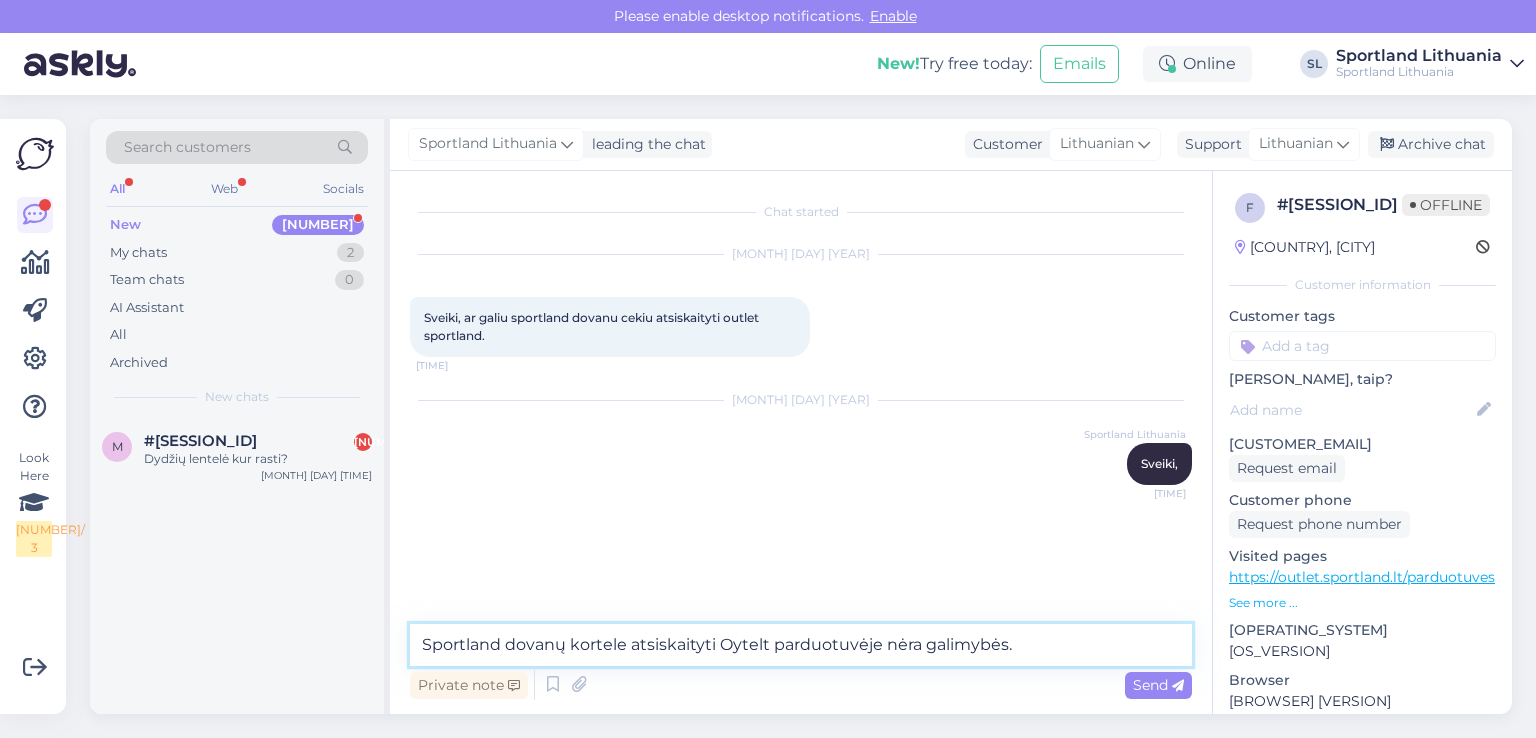 type on "Sportland dovanų kortele atsiskaityti Oytelt parduotuvėje nėra galimybės." 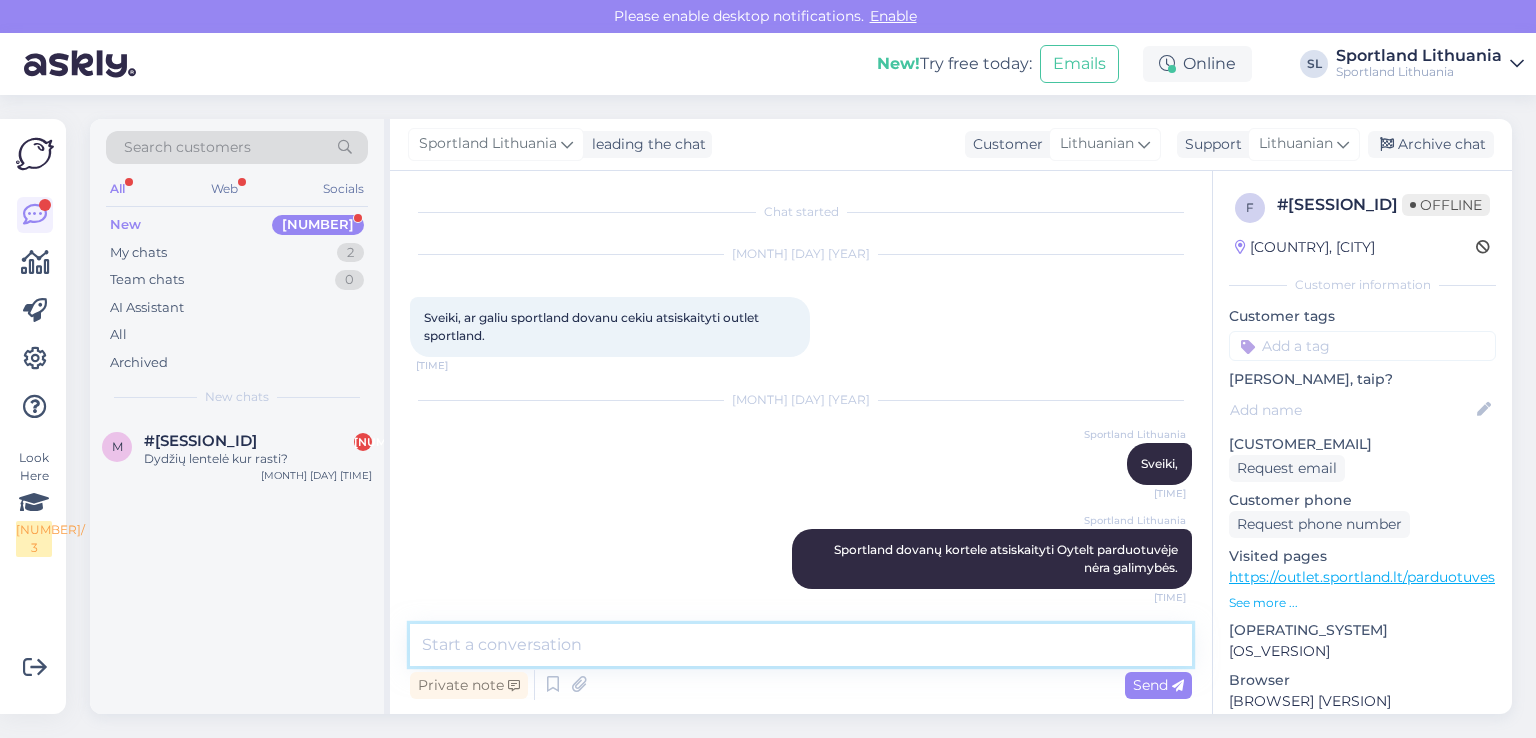 scroll, scrollTop: 5, scrollLeft: 0, axis: vertical 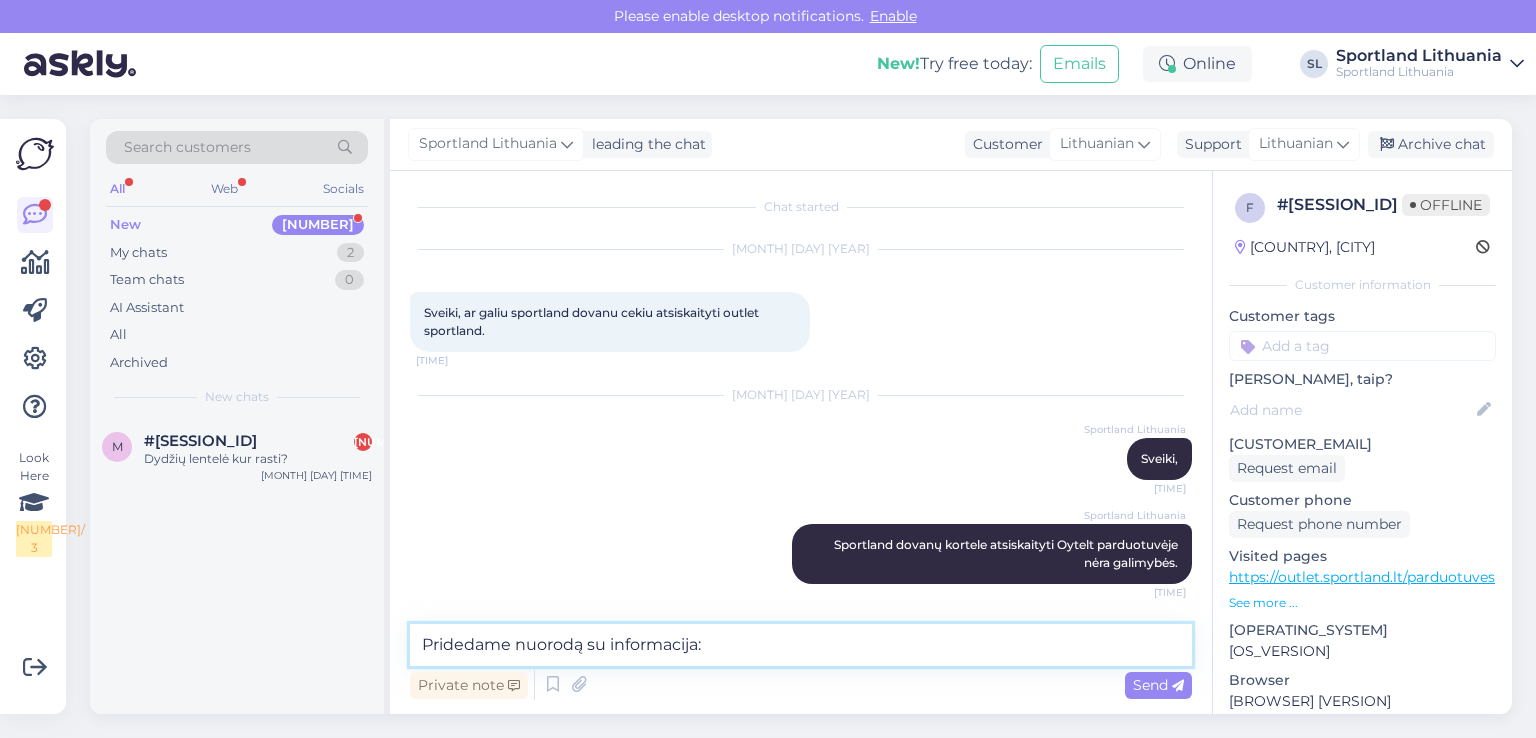 paste on "https://sportland.lt/dovanukortele" 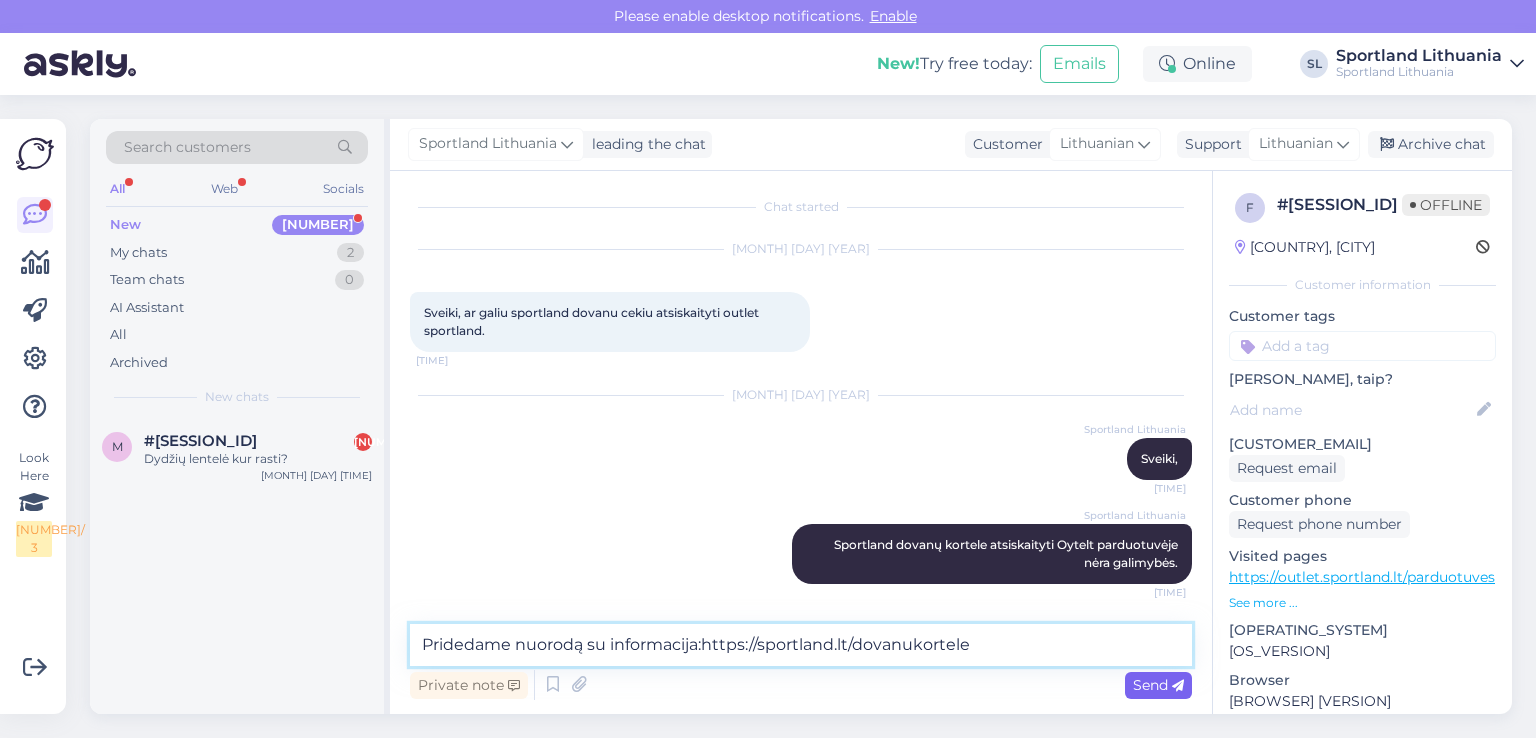 type on "Pridedame nuorodą su informacija:https://sportland.lt/dovanukortele" 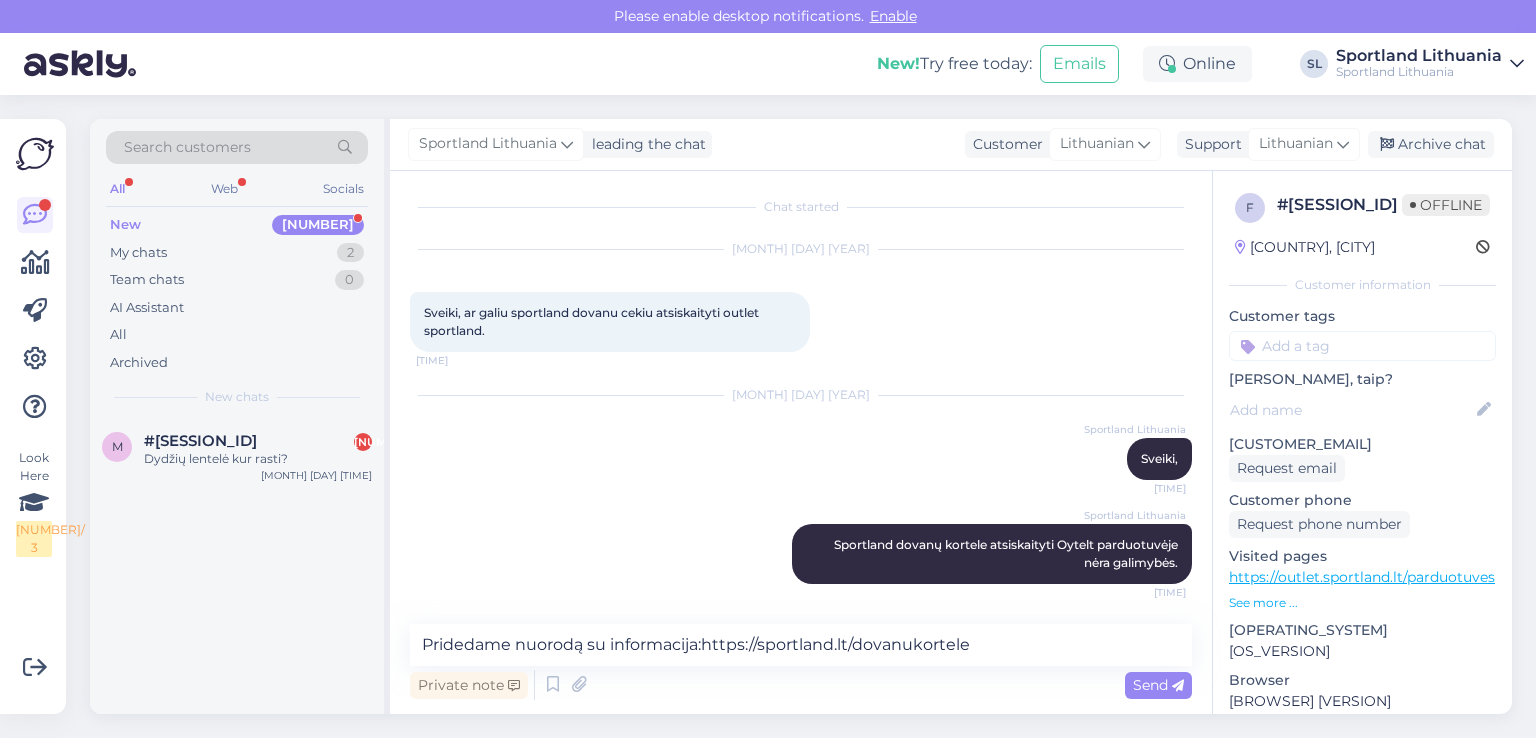click on "Send" at bounding box center [1158, 685] 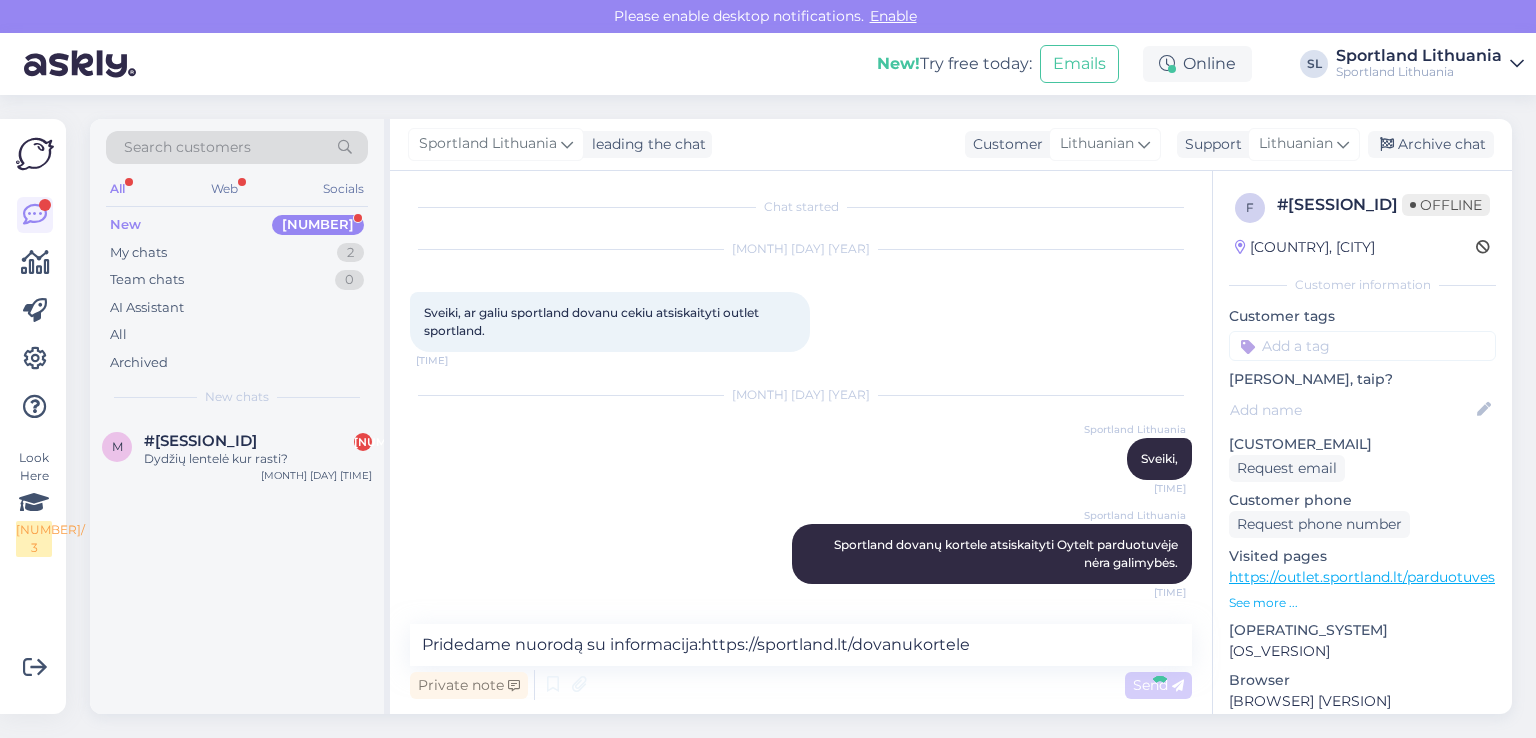 type 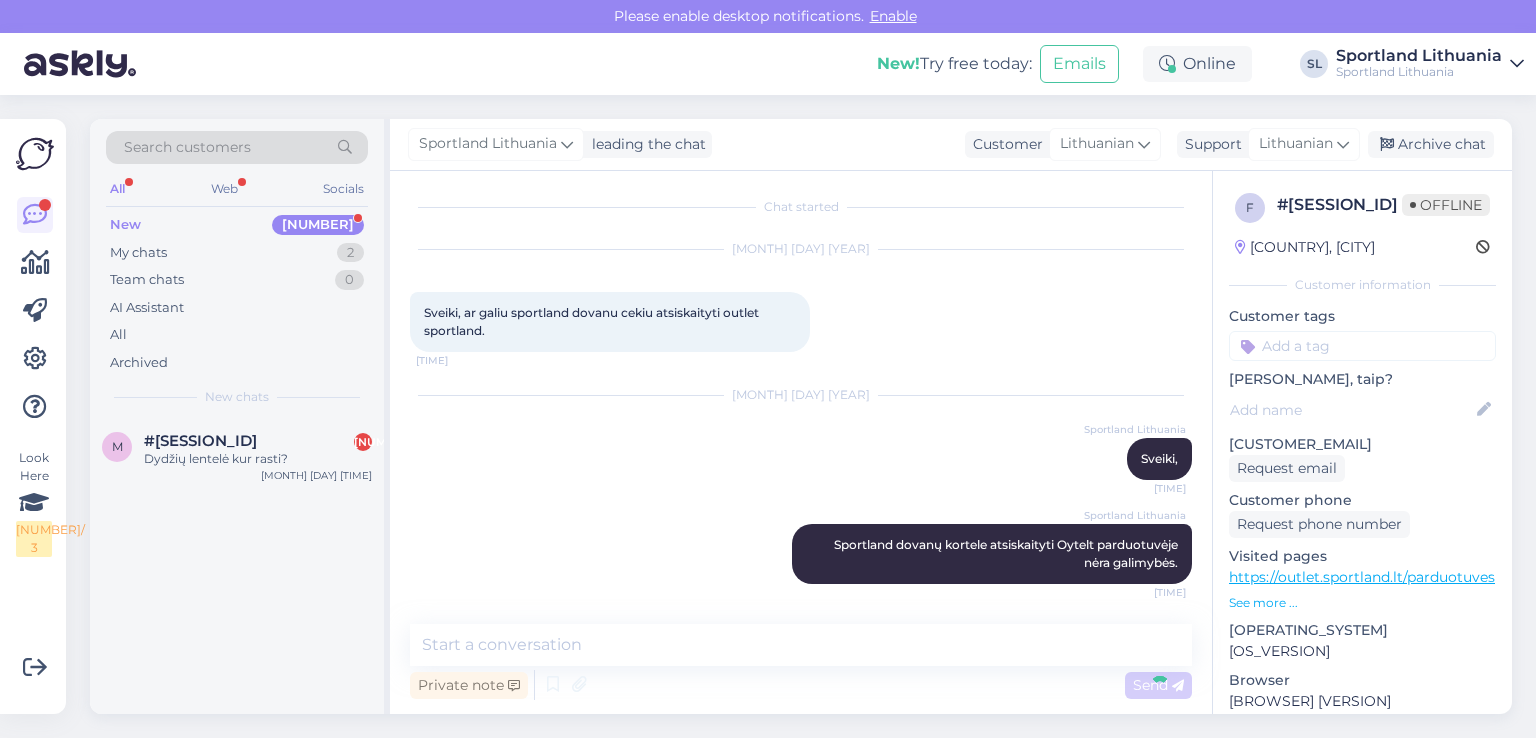 scroll, scrollTop: 109, scrollLeft: 0, axis: vertical 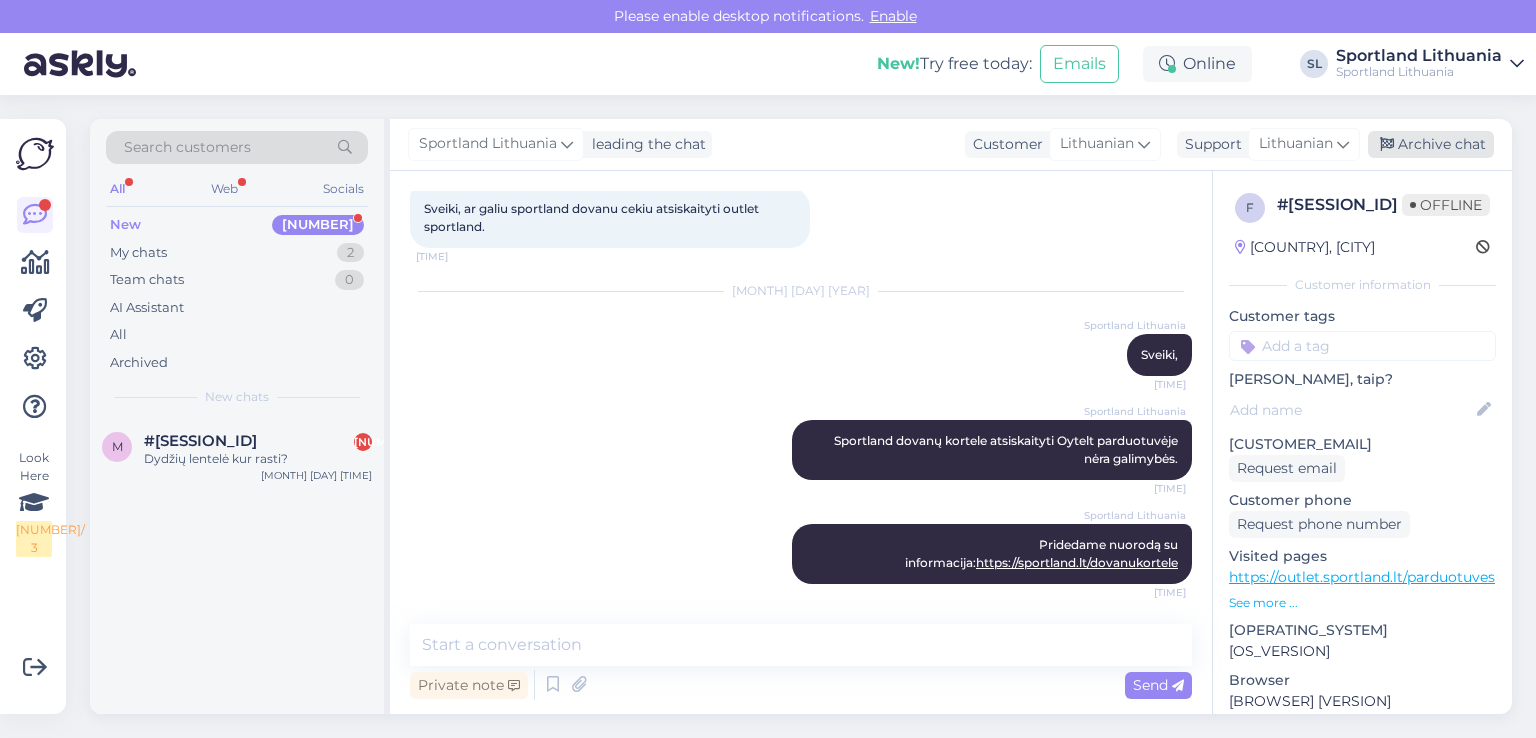 click on "Archive chat" at bounding box center (1431, 144) 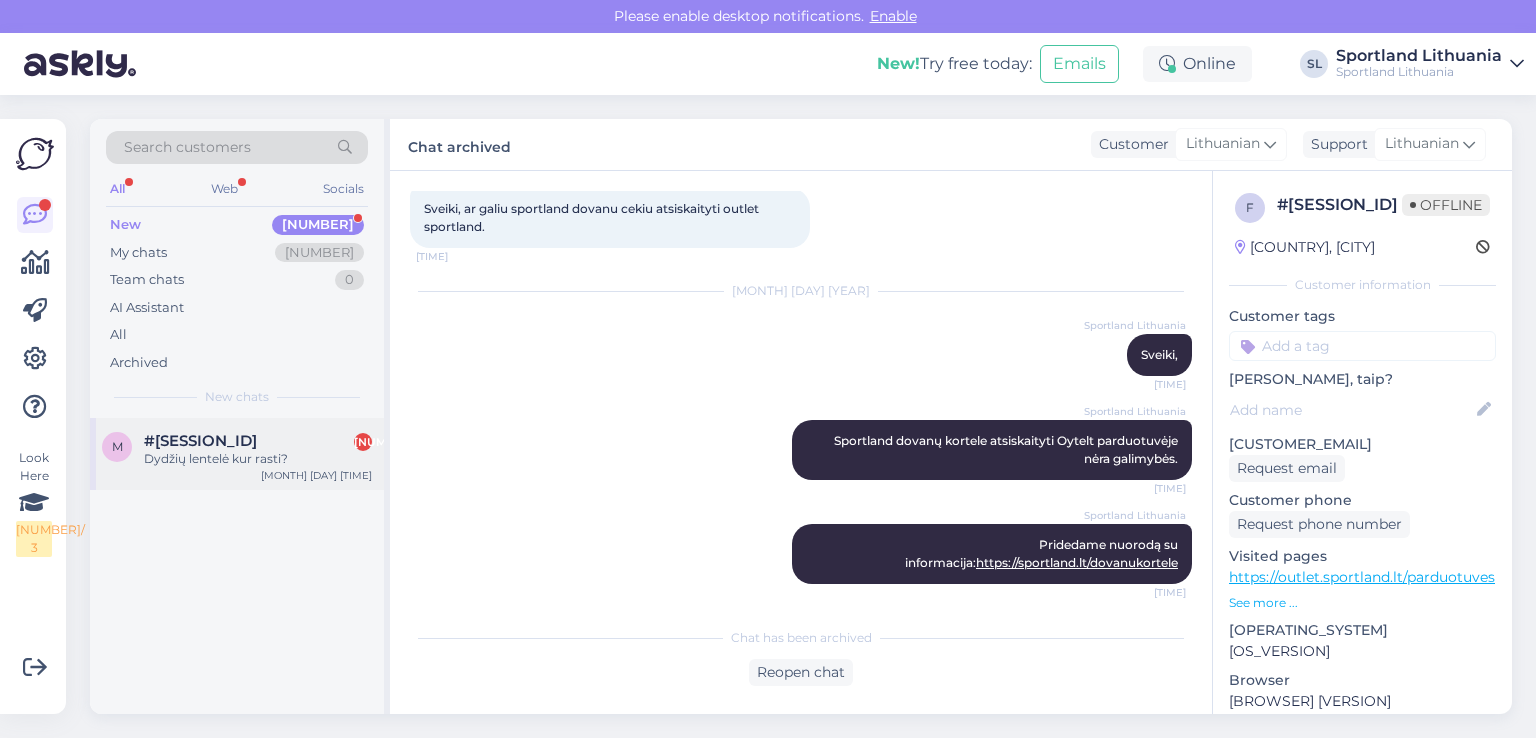 click on "Dydžių lentelė kur rasti?" at bounding box center [258, 459] 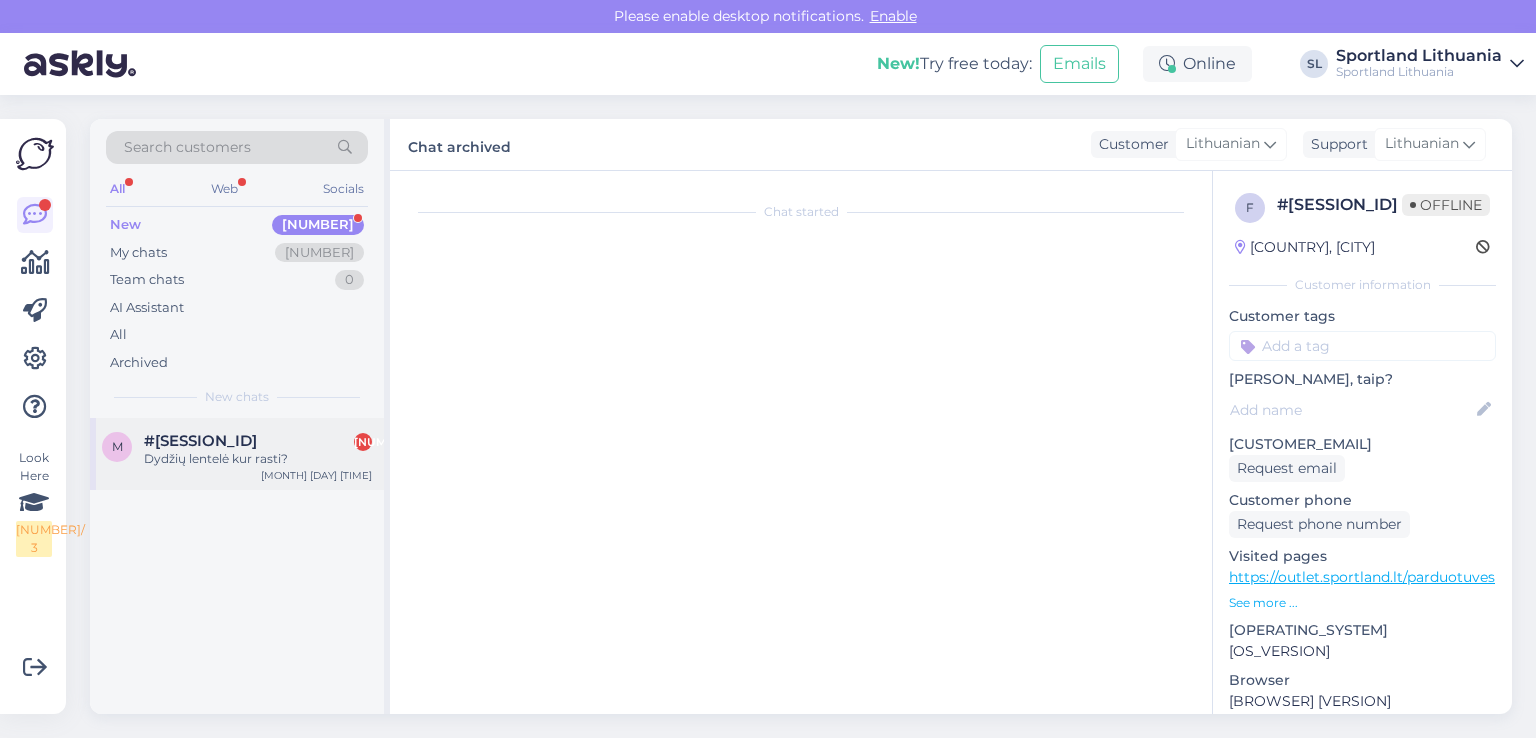 scroll, scrollTop: 0, scrollLeft: 0, axis: both 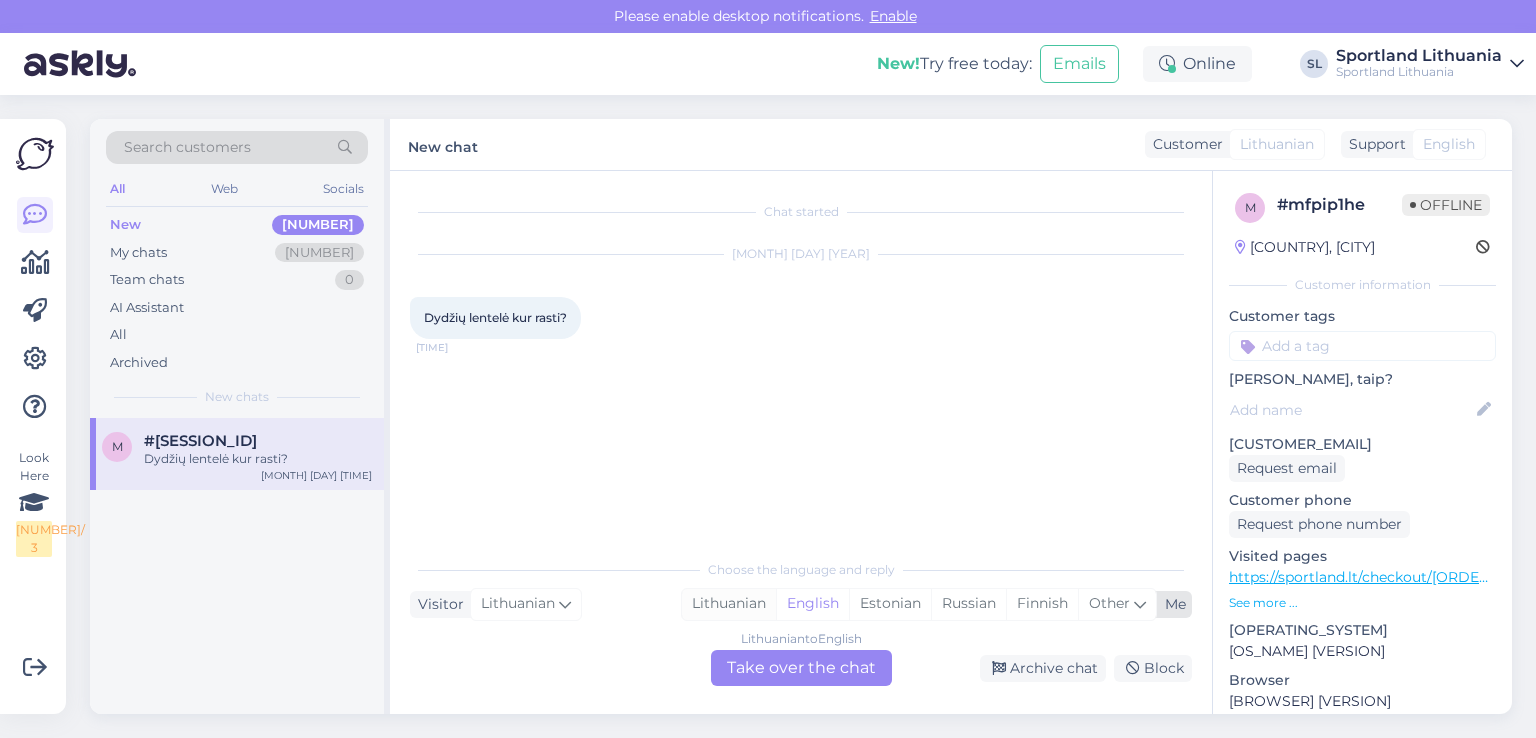 click on "Lithuanian" at bounding box center (729, 604) 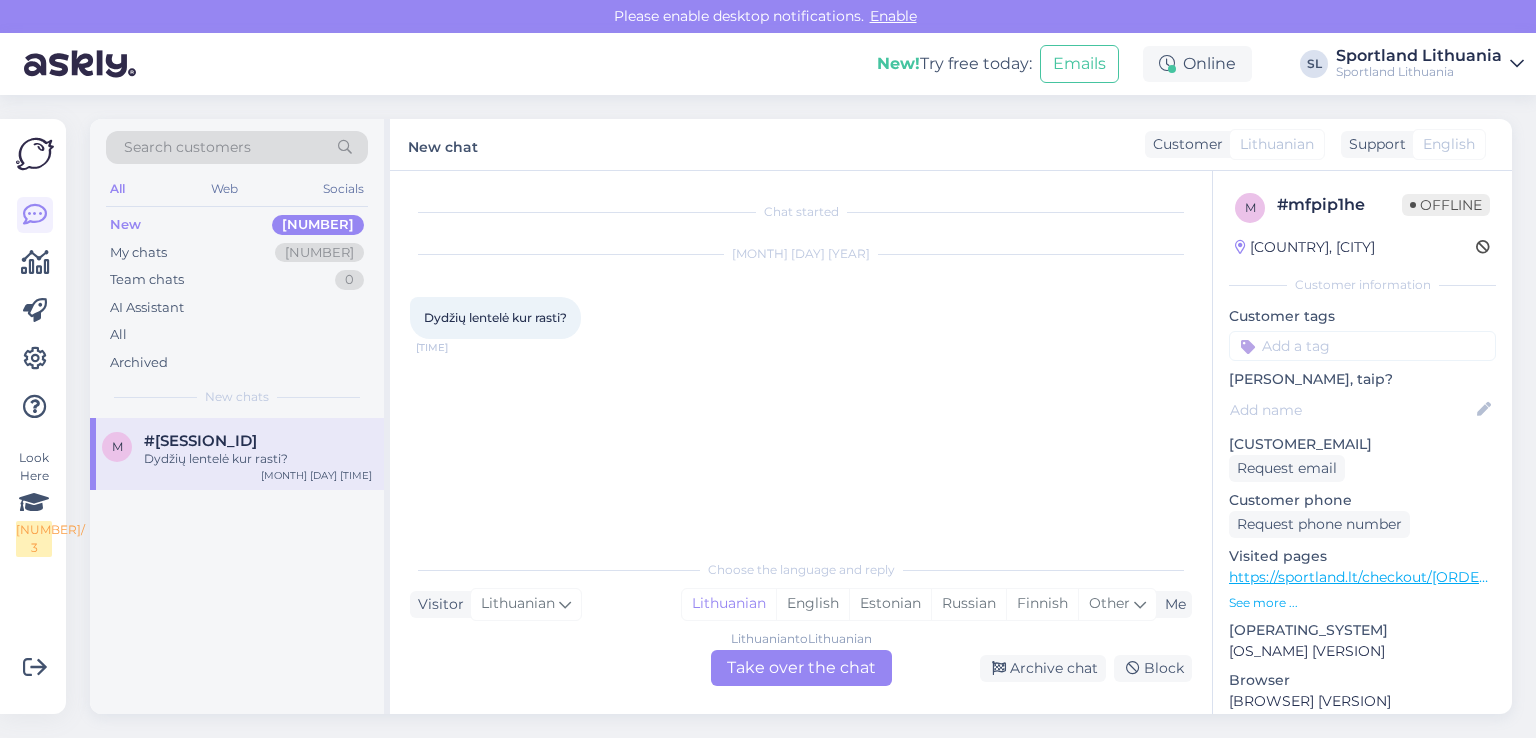 click on "Lithuanian  to  Lithuanian Take over the chat" at bounding box center (801, 668) 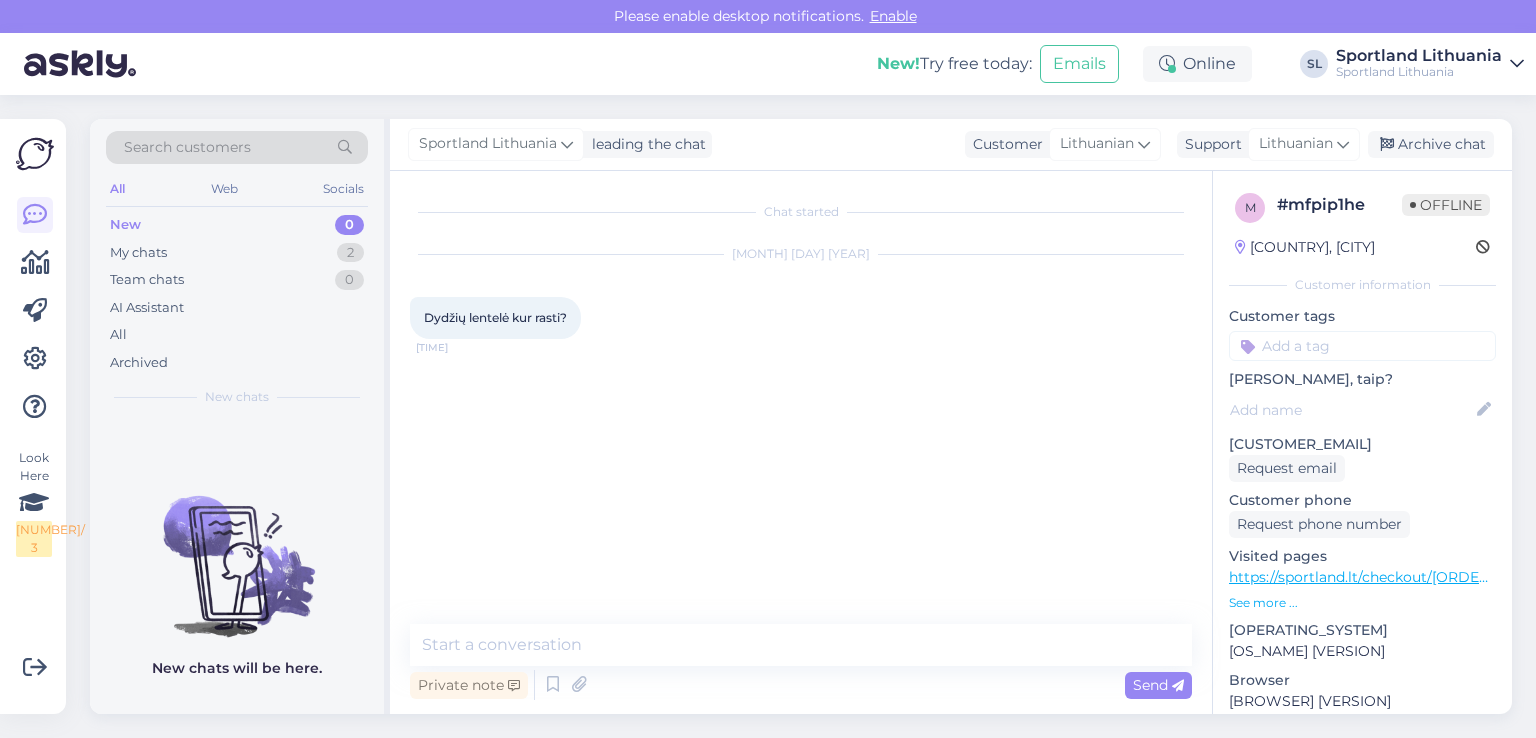 click on "Private note Send" at bounding box center [801, 685] 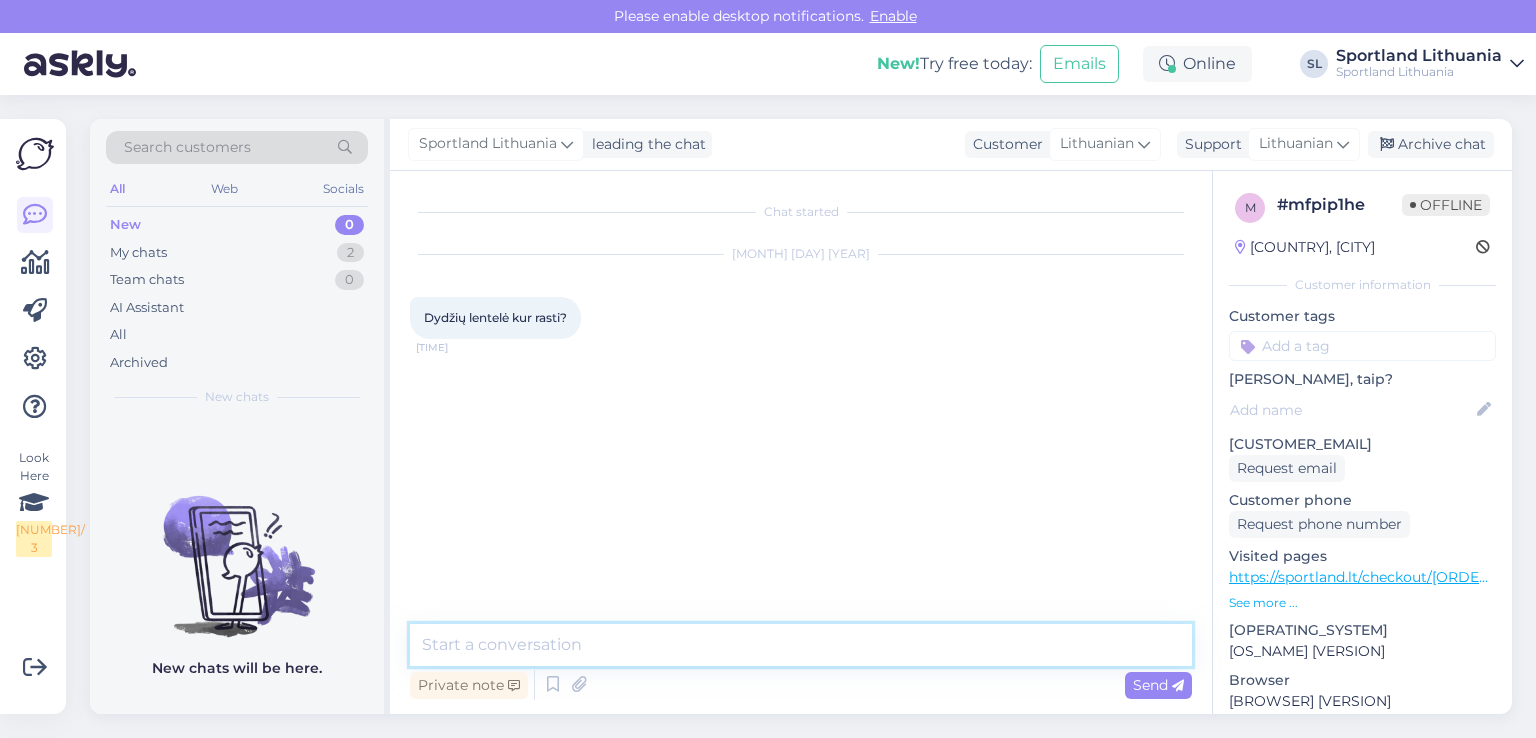 click at bounding box center (801, 645) 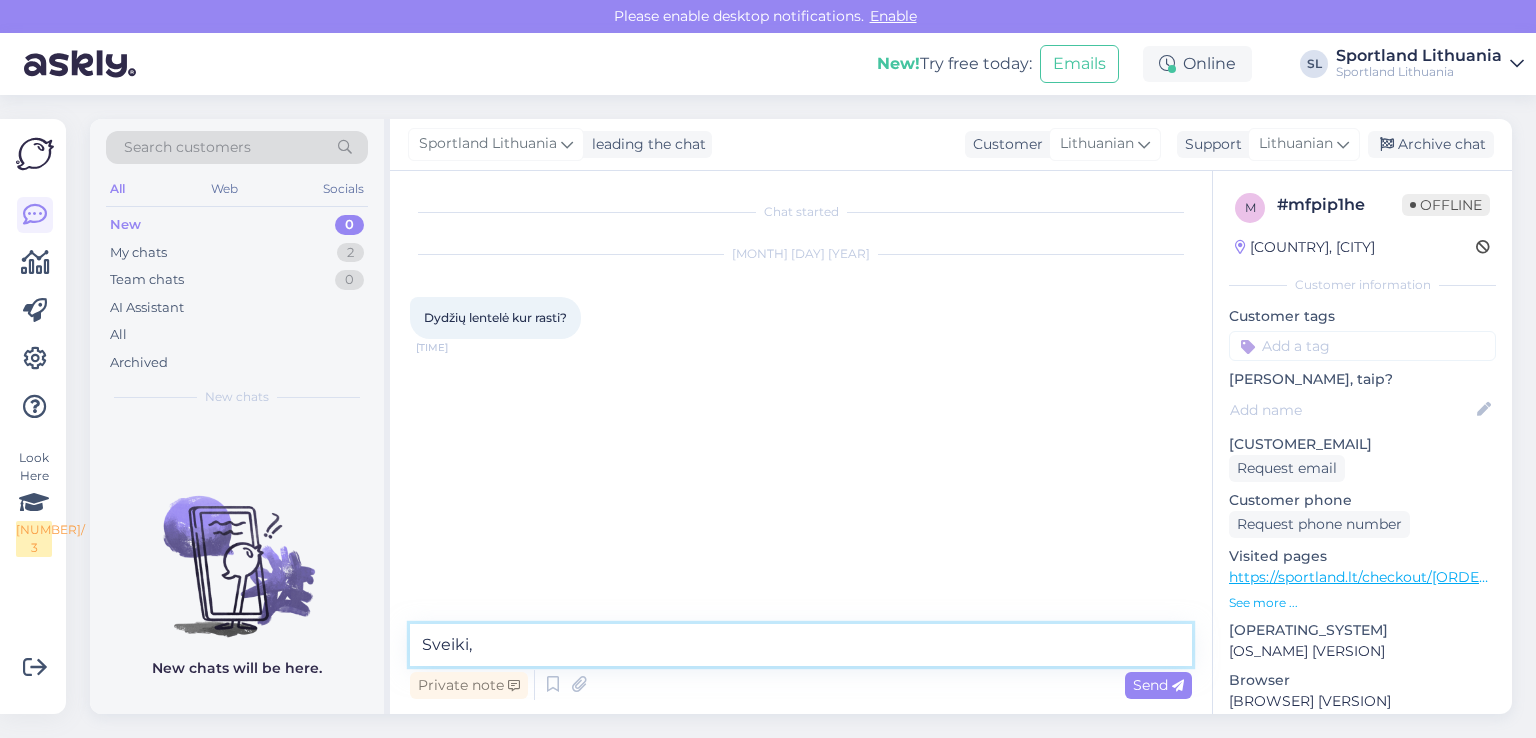 type on "Sveiki," 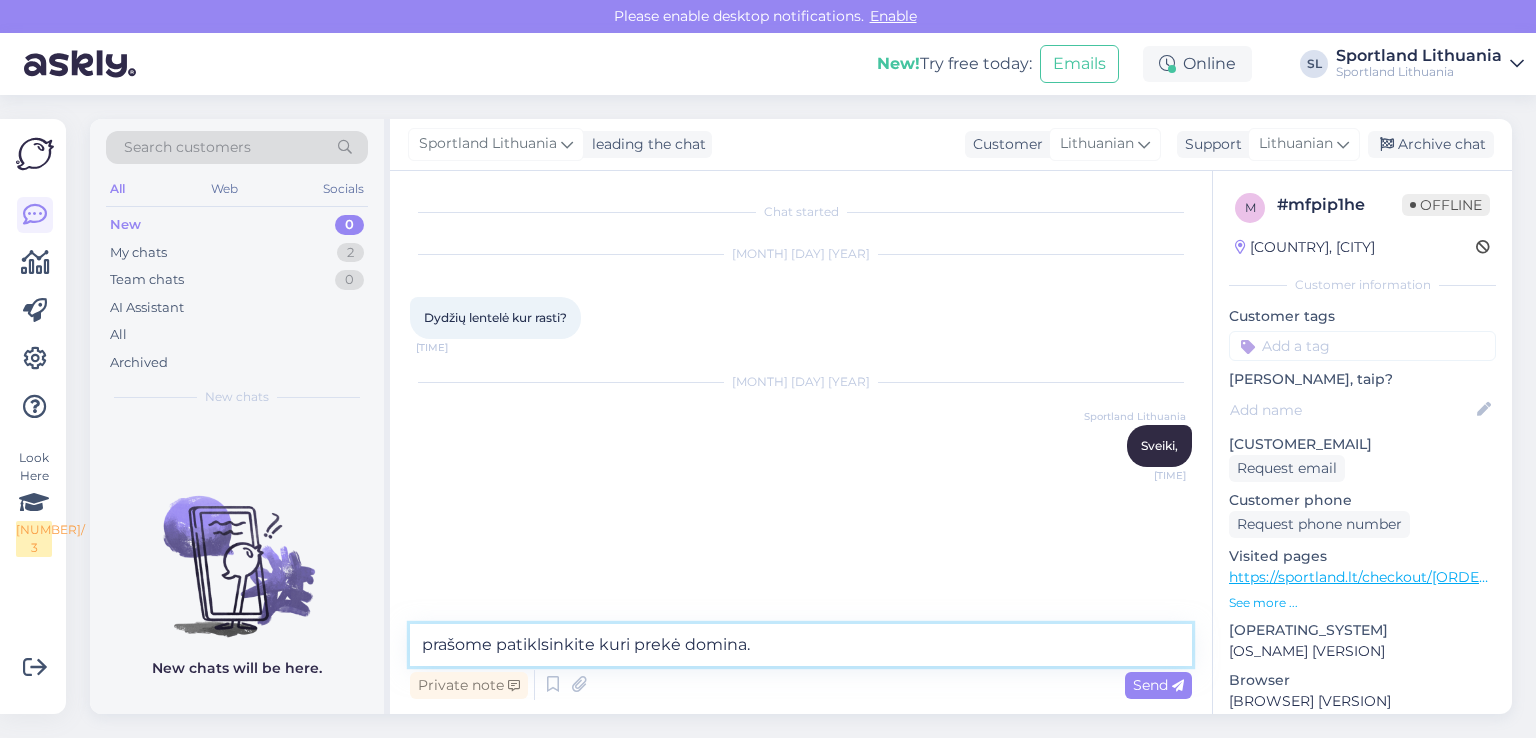 type on "prašome patiklsinkite kuri prekė domina." 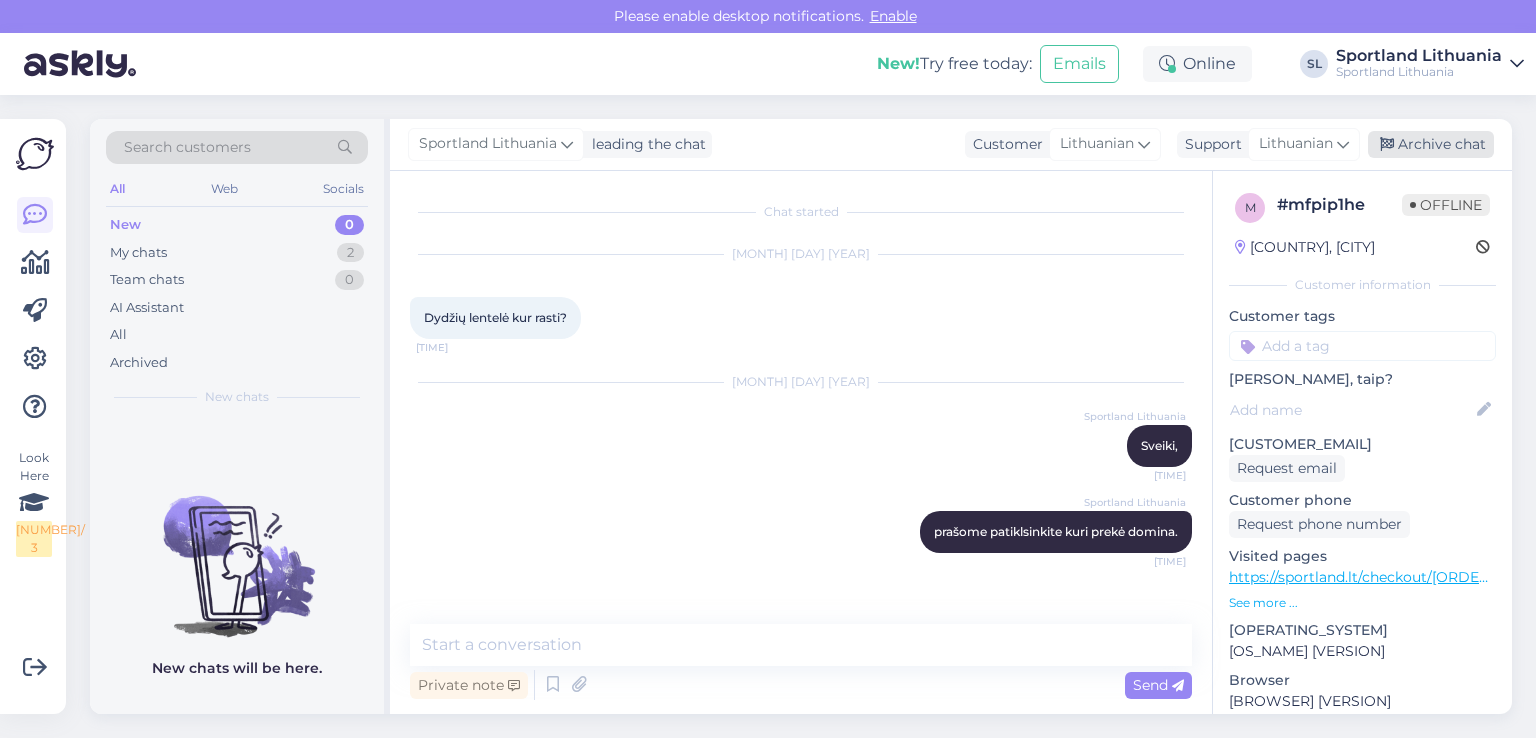click on "Archive chat" at bounding box center [1431, 144] 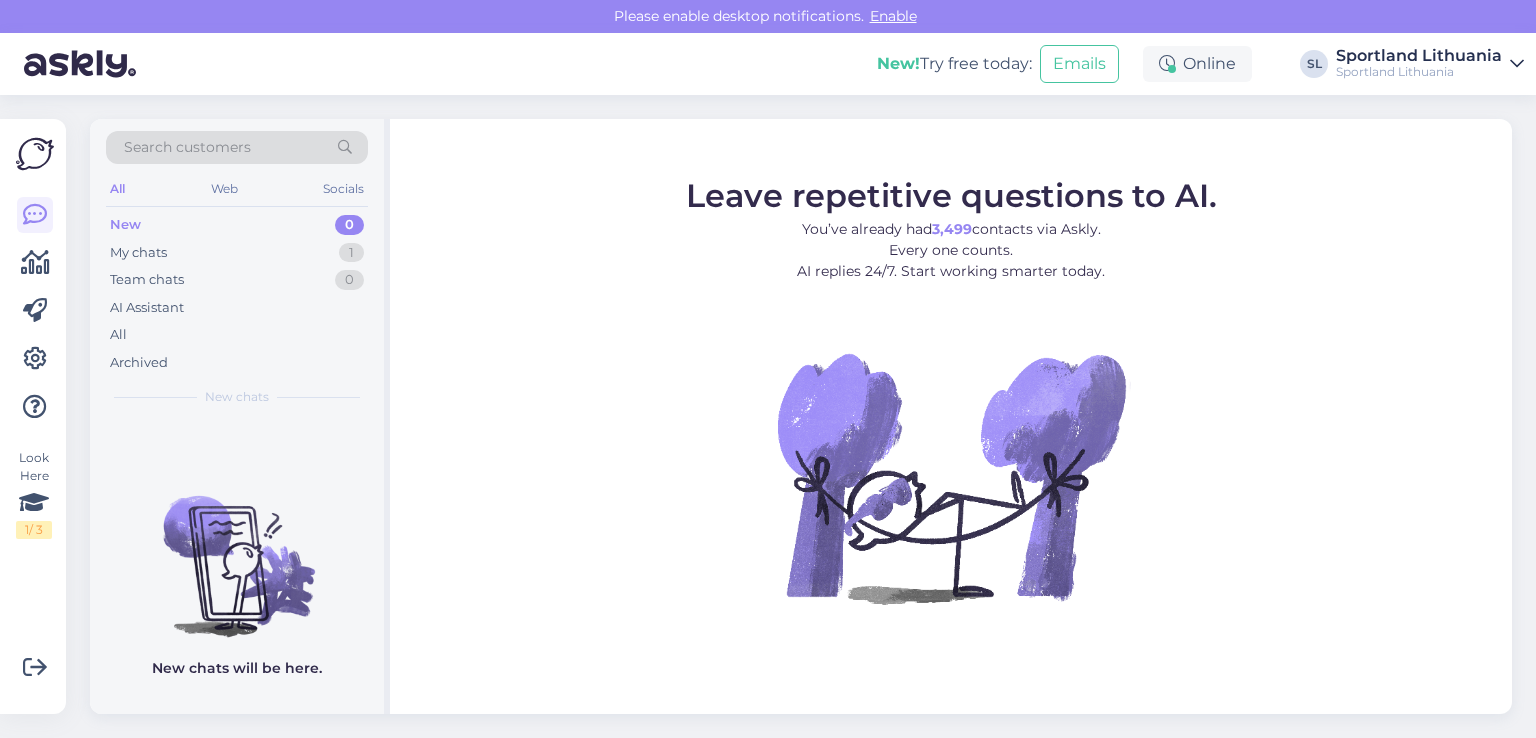 scroll, scrollTop: 0, scrollLeft: 0, axis: both 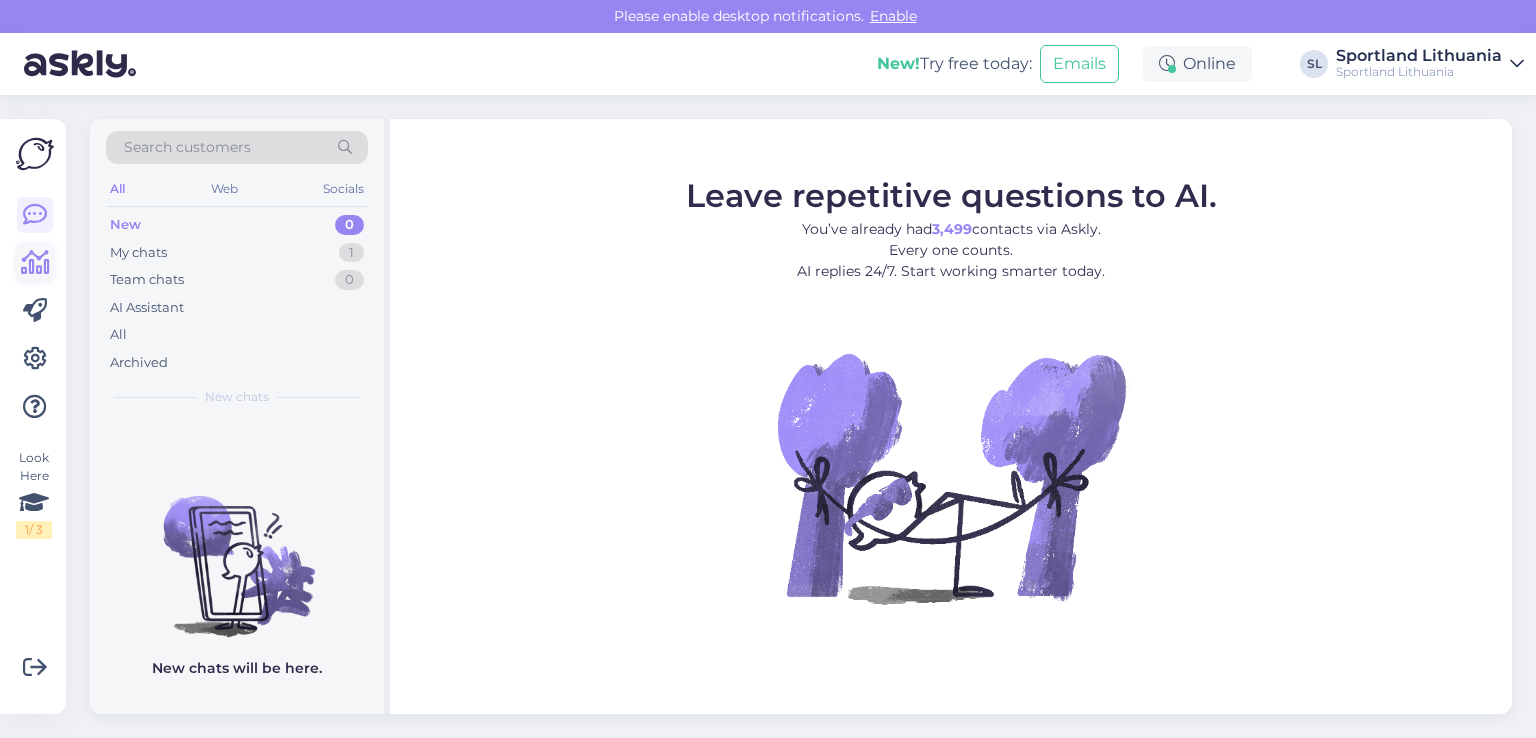 click at bounding box center [35, 263] 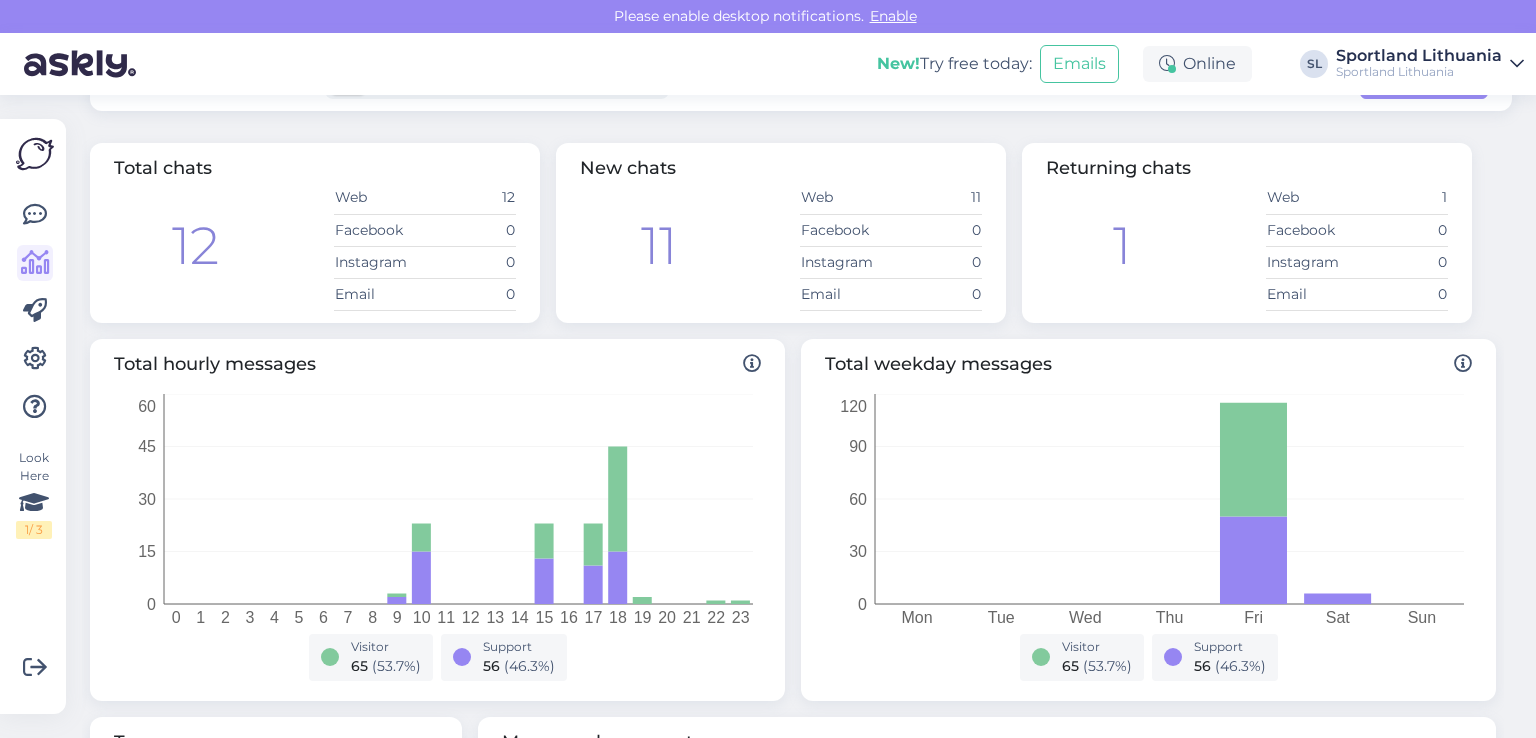 scroll, scrollTop: 0, scrollLeft: 0, axis: both 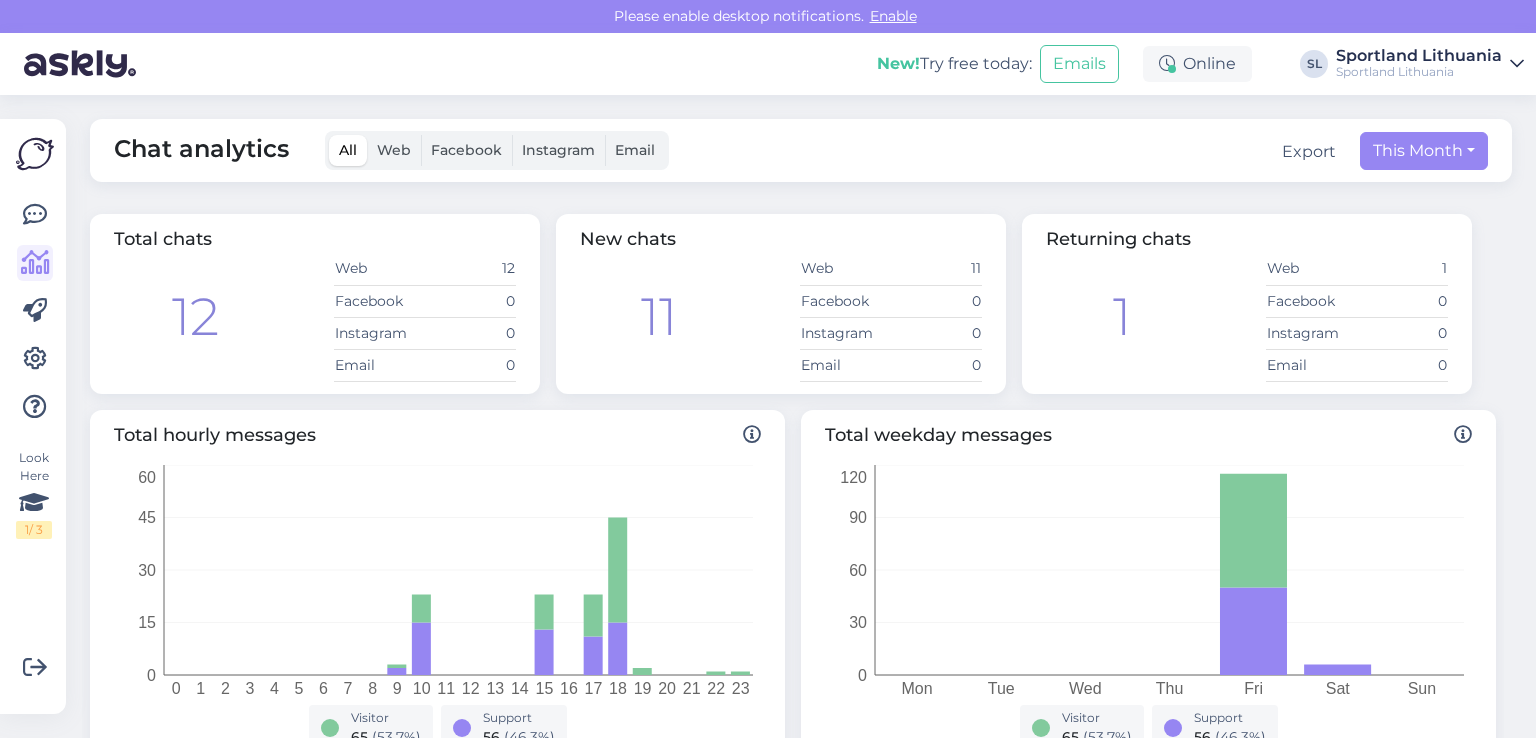 click on "Look Here 1  / 3 Get more Your checklist to get more value from Askly. Close     Connect FB and IG messages     Add your languages     Add your working hours To reply from your smartphone download Askly Chat app for iOS and Android devices." at bounding box center [33, 416] 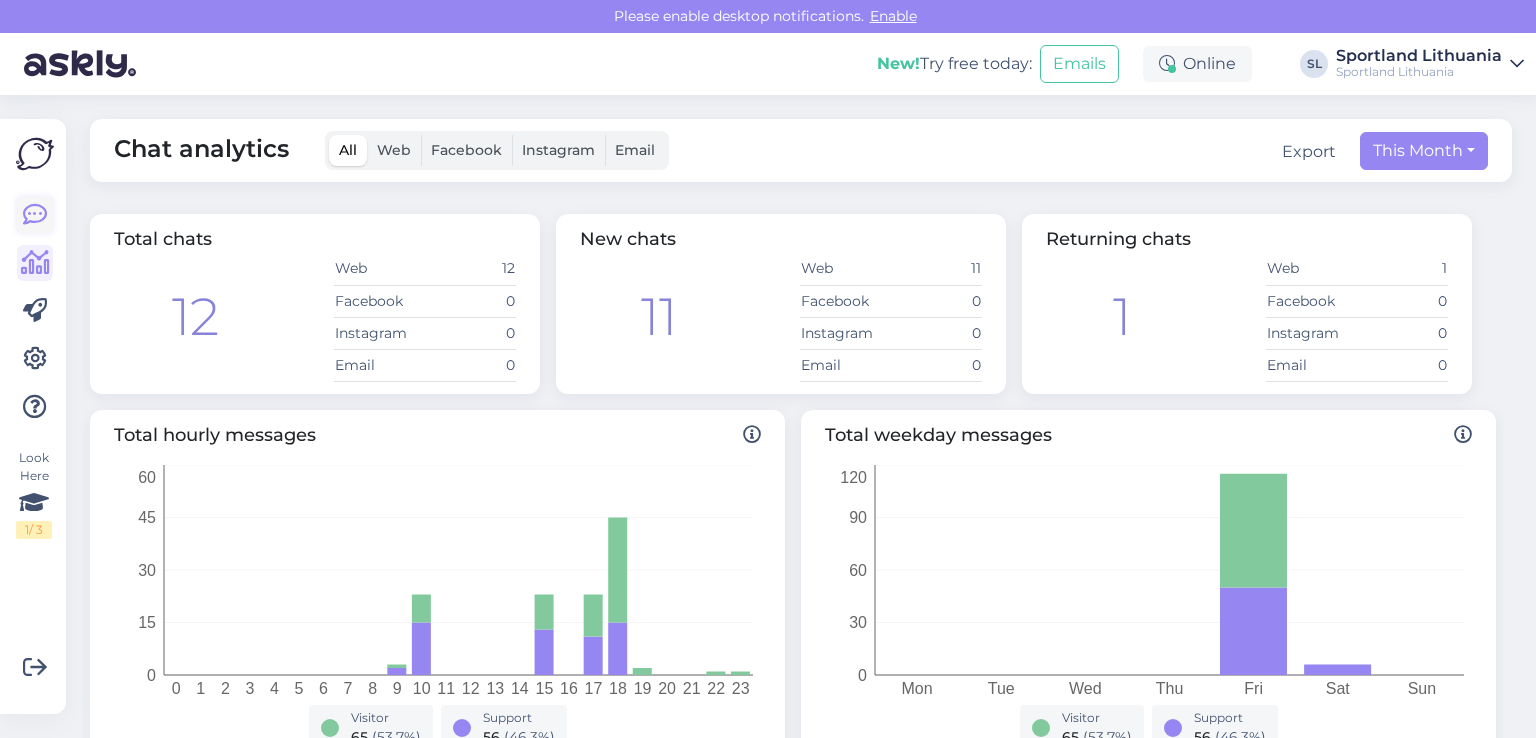 click at bounding box center [35, 215] 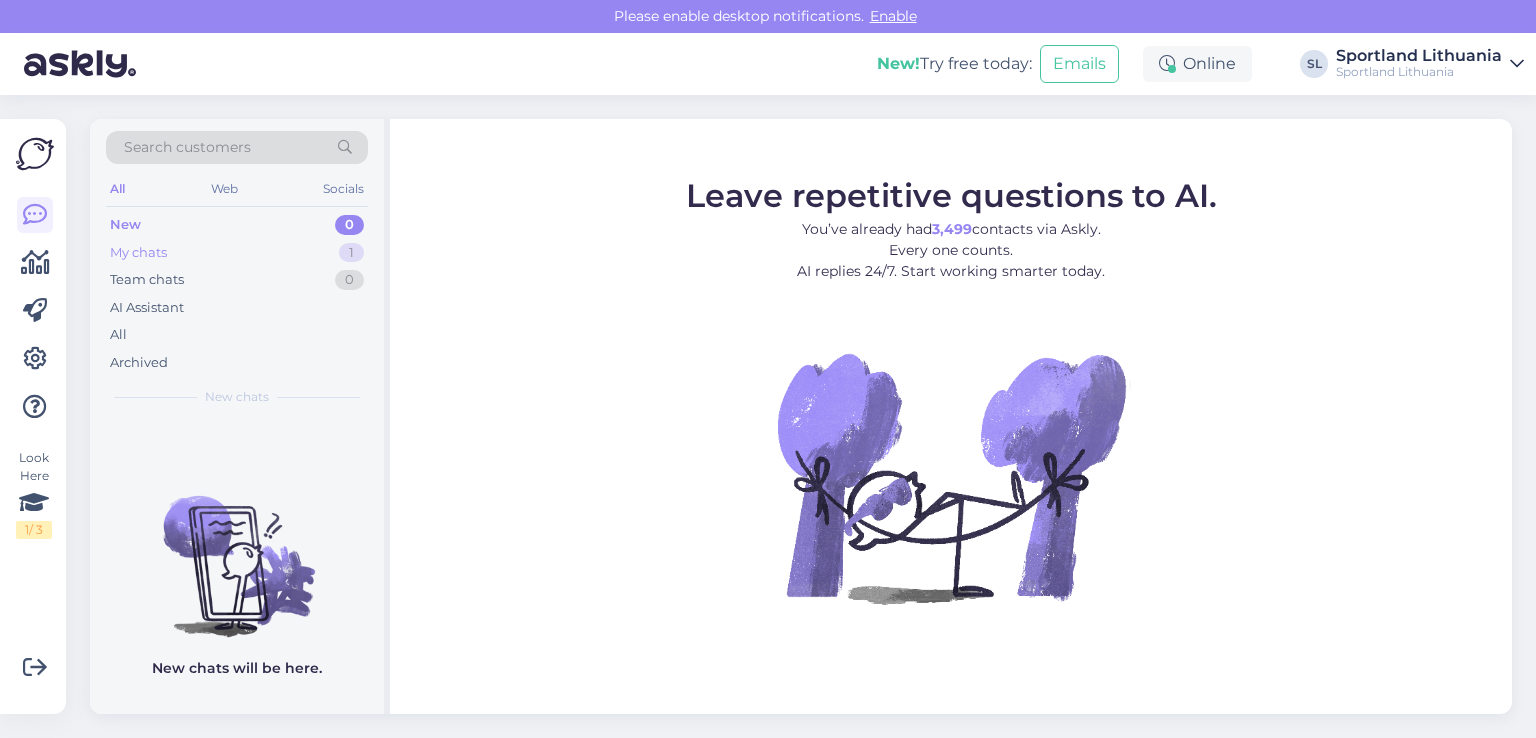 click on "My chats 1" at bounding box center (237, 253) 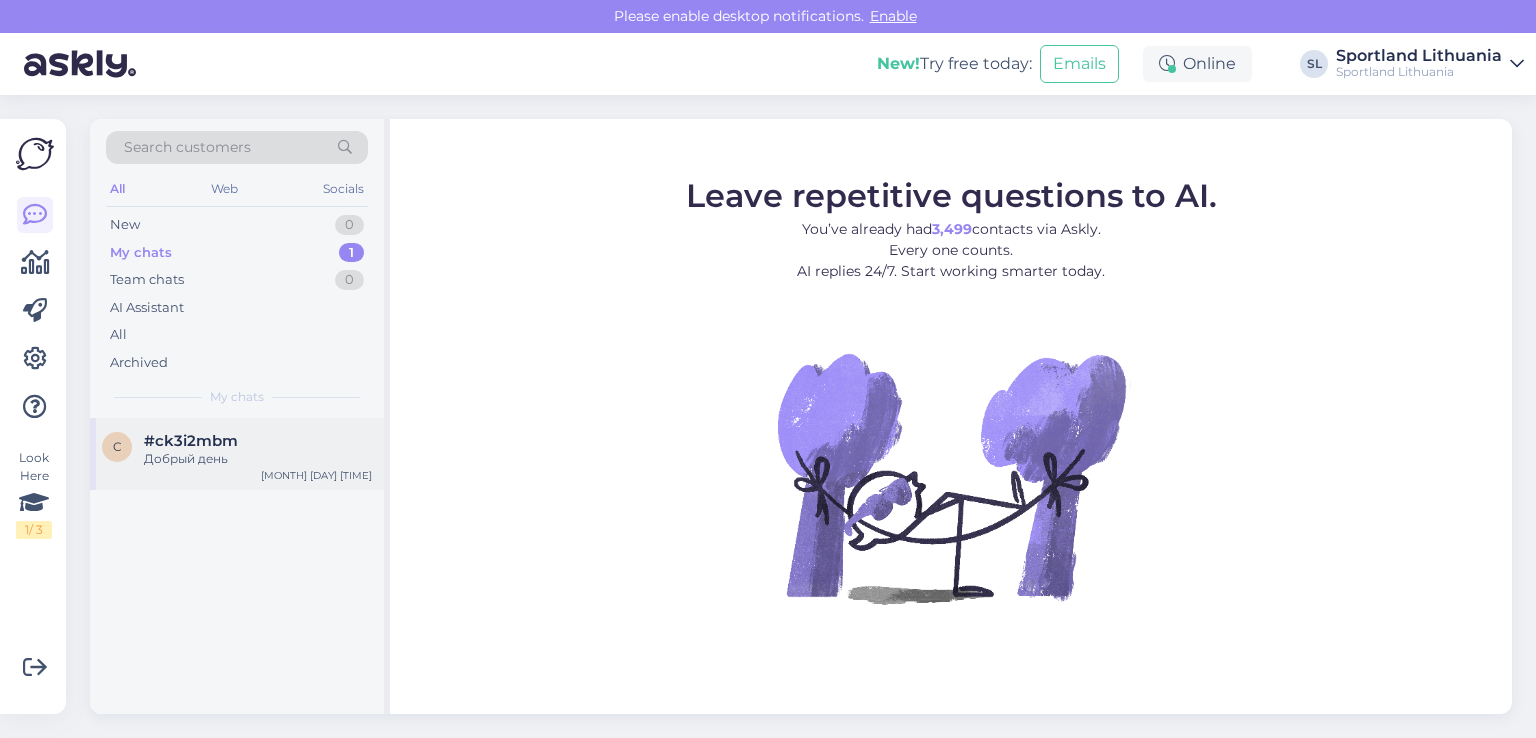 click on "c #ck3i2mbm Добрый день Aug 2 10:02" at bounding box center (237, 454) 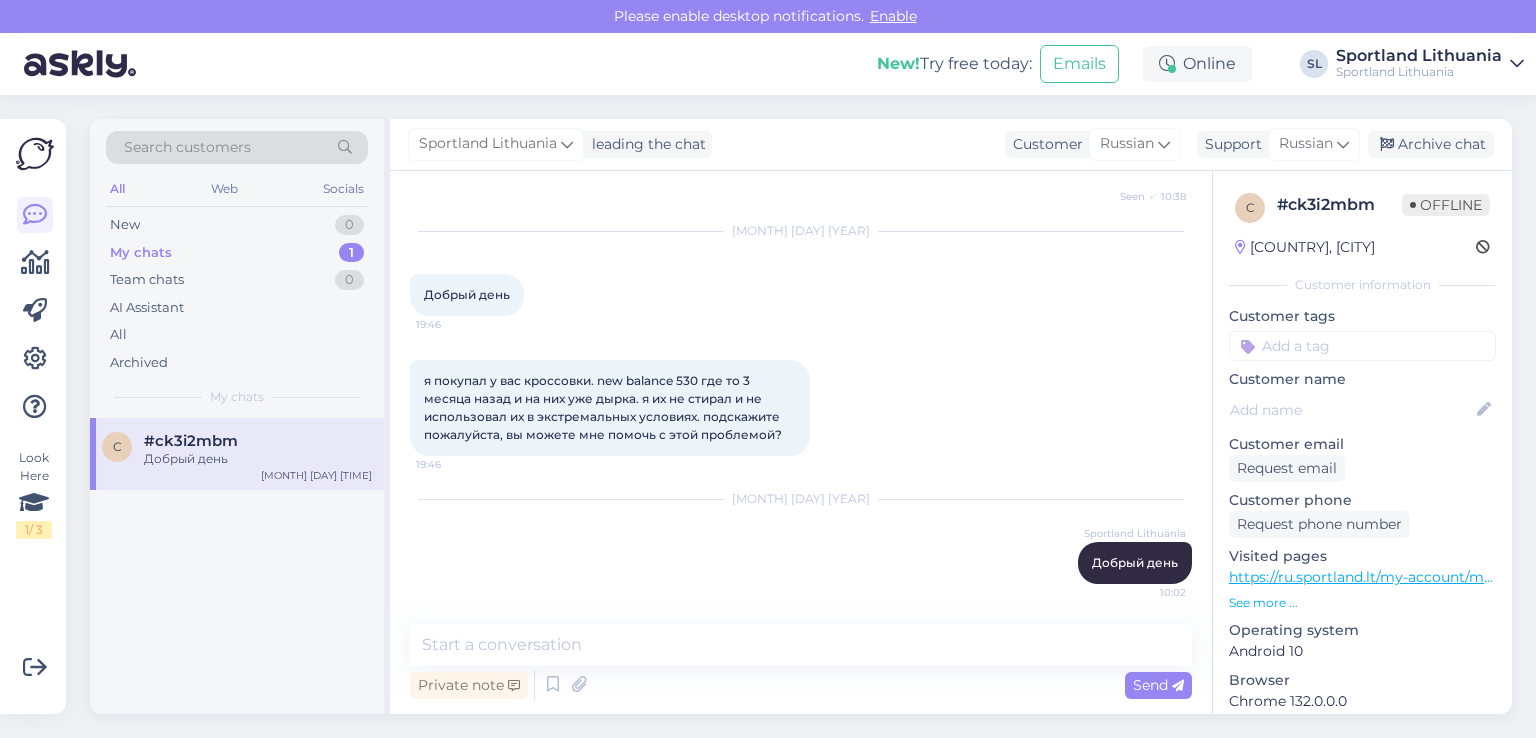 scroll, scrollTop: 1499, scrollLeft: 0, axis: vertical 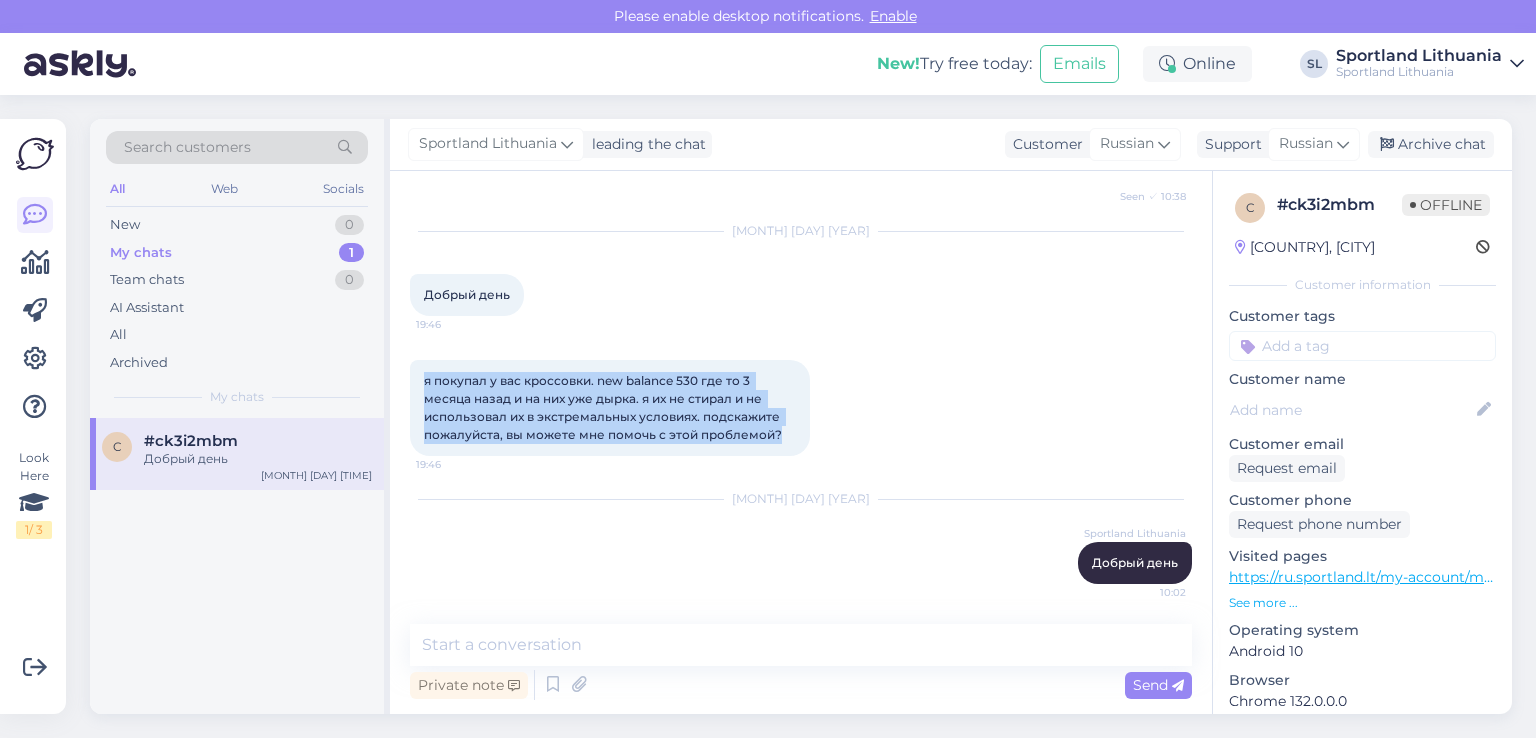 drag, startPoint x: 796, startPoint y: 444, endPoint x: 406, endPoint y: 358, distance: 399.3695 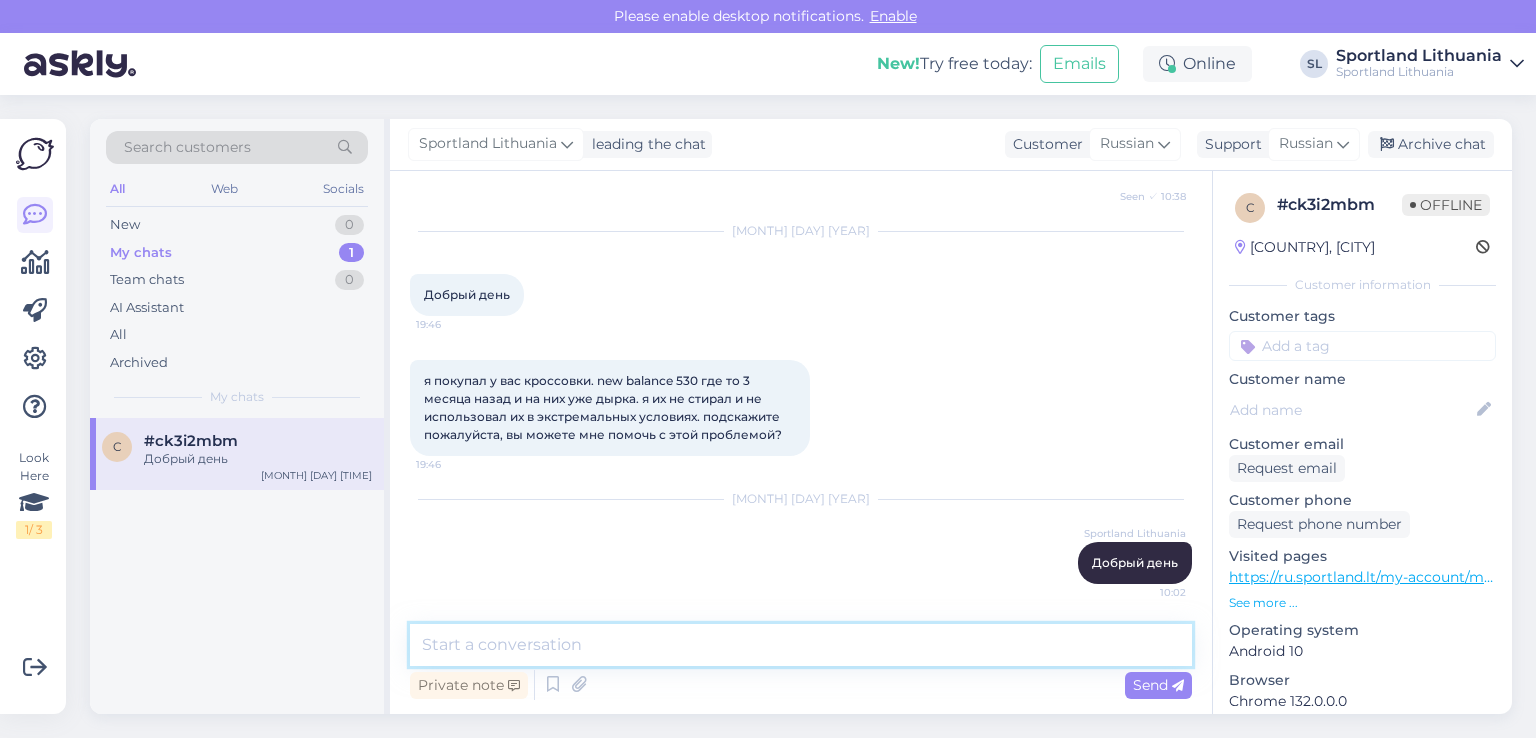 click at bounding box center (801, 645) 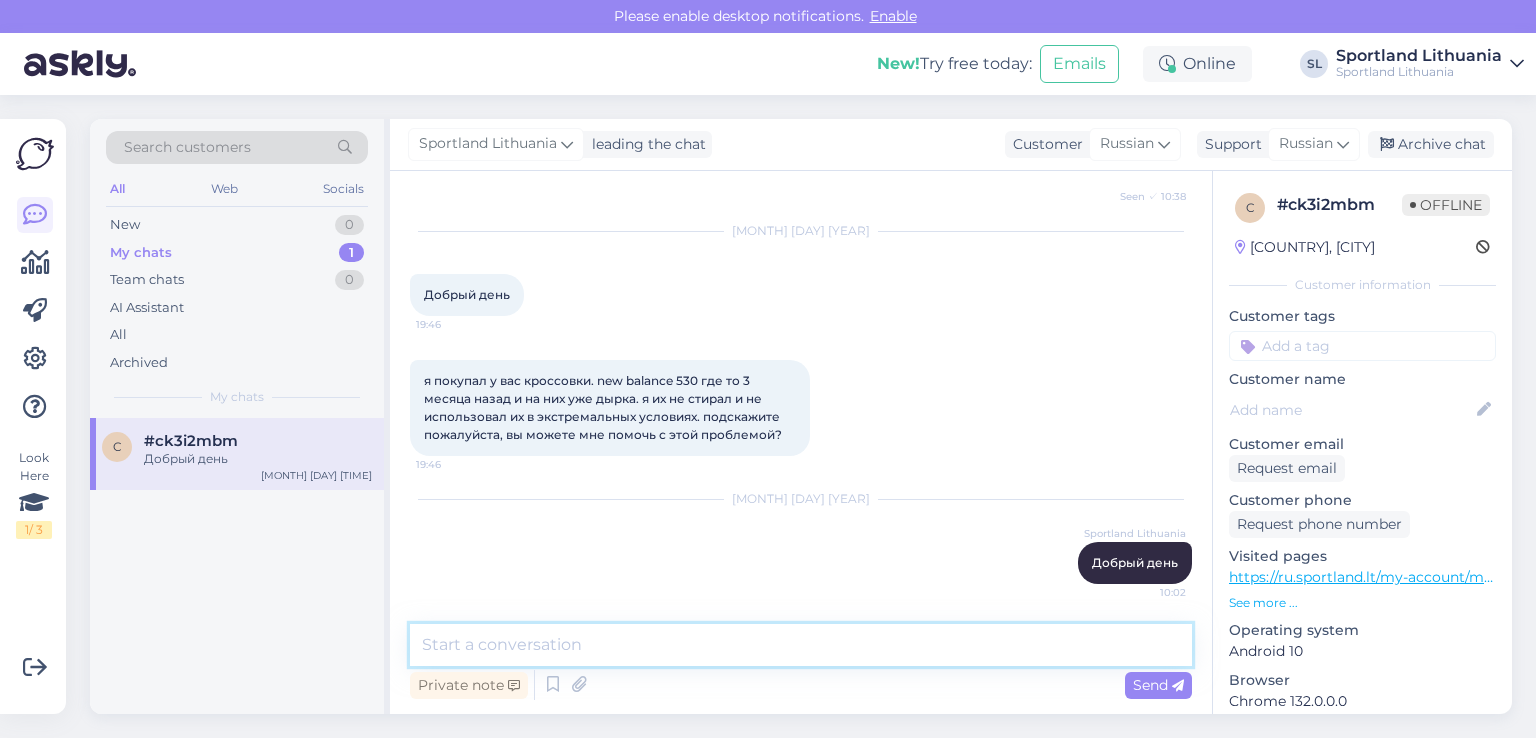 paste on "пожалуйста, уточните, вы покупали товар онлайн или в обычном магазине Sportland?" 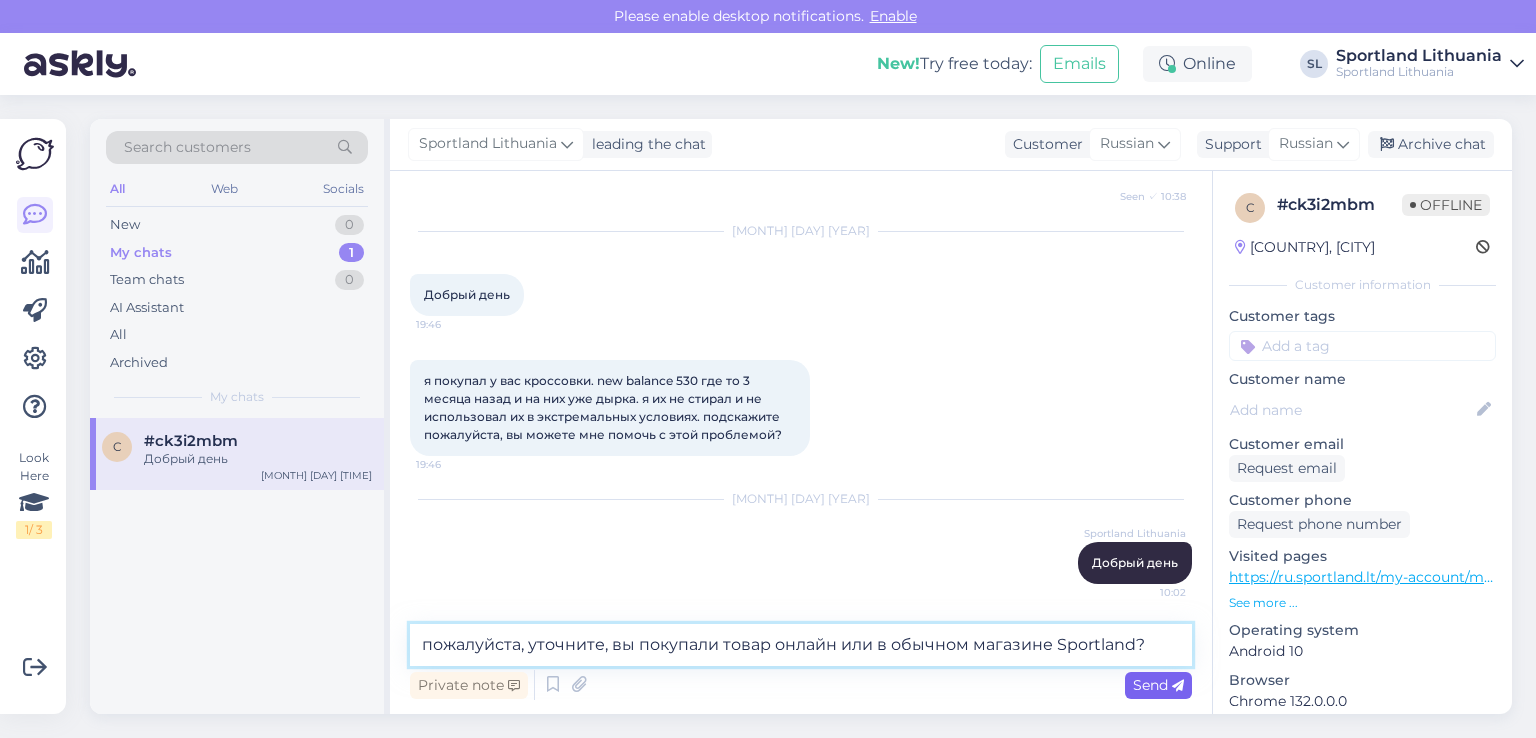 type on "пожалуйста, уточните, вы покупали товар онлайн или в обычном магазине Sportland?" 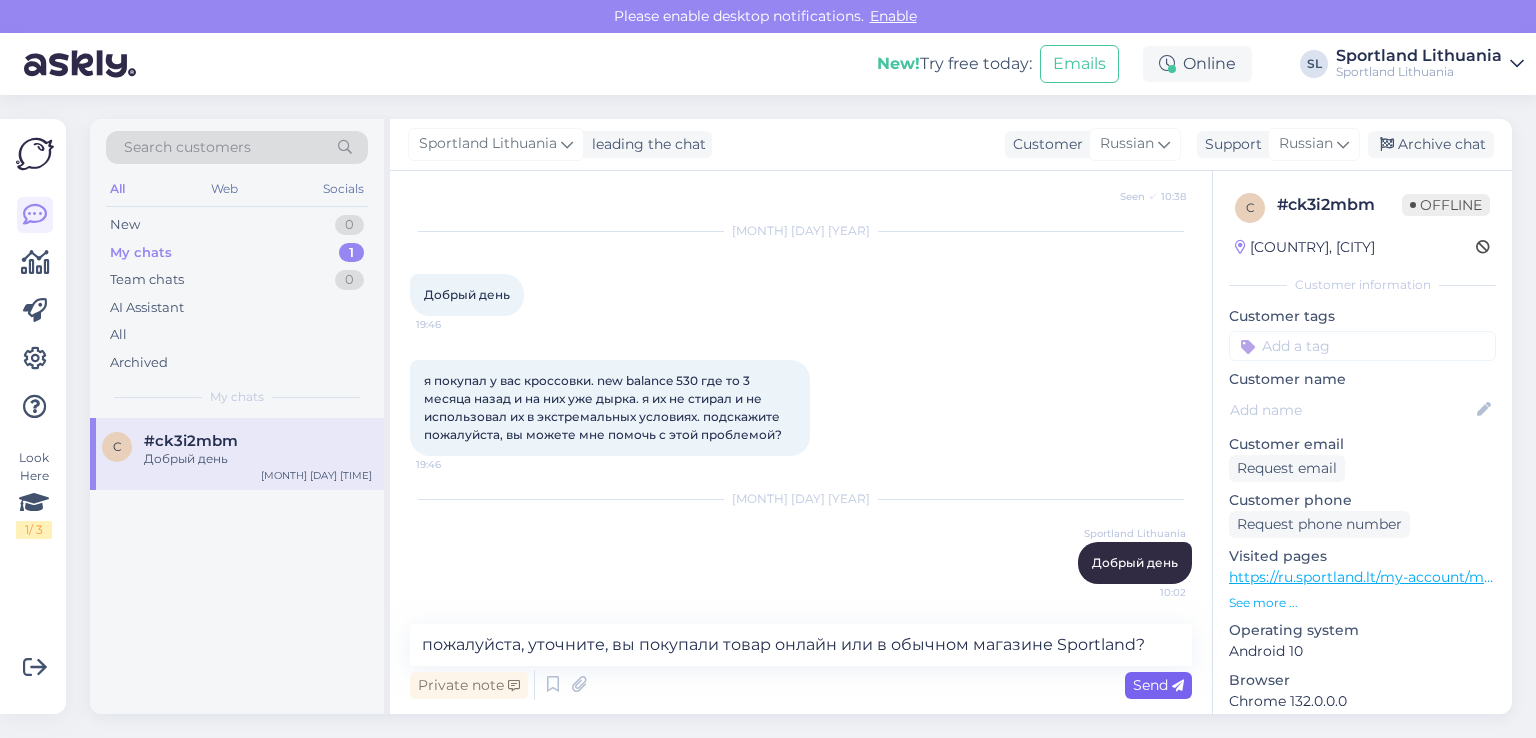 click on "Send" at bounding box center [1158, 685] 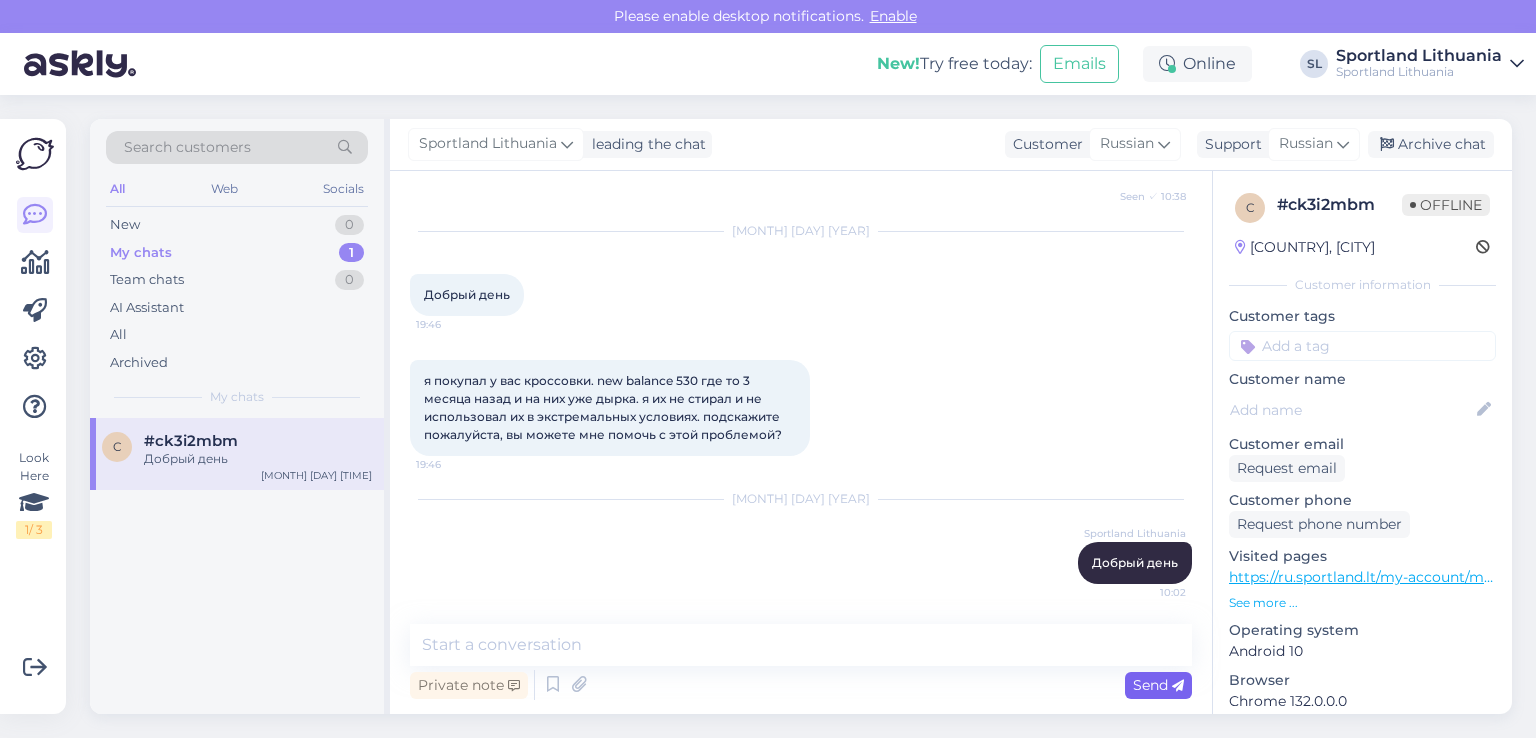scroll, scrollTop: 1604, scrollLeft: 0, axis: vertical 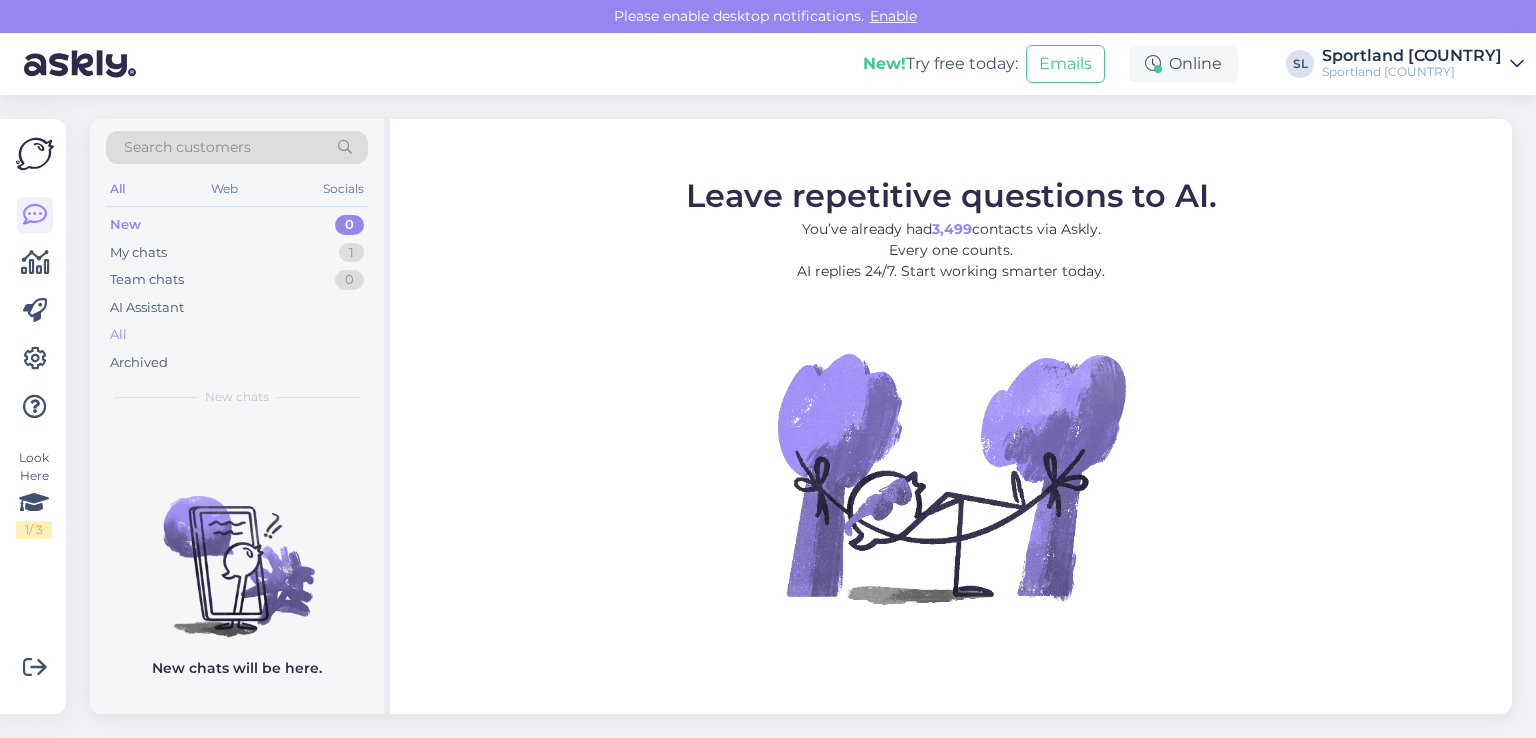 click on "All" at bounding box center (237, 335) 